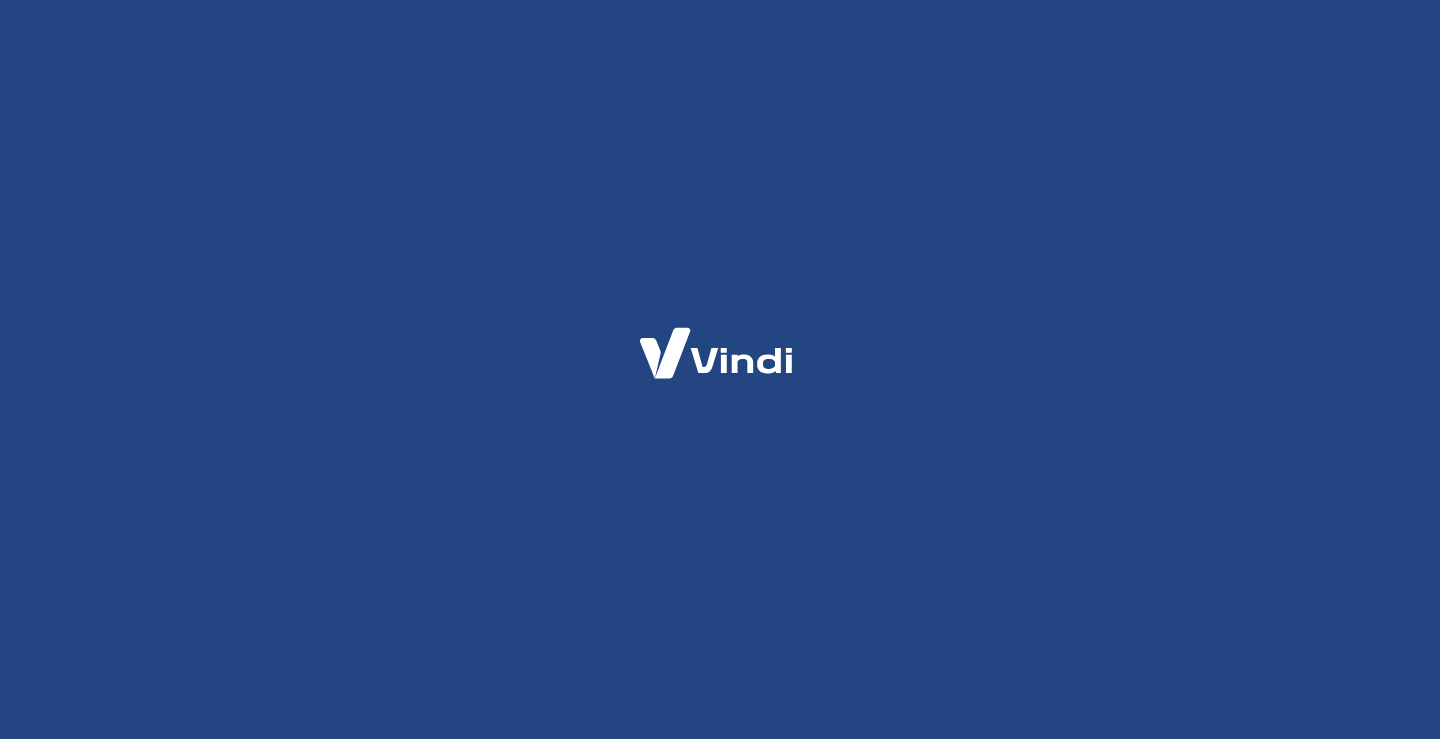 scroll, scrollTop: 0, scrollLeft: 0, axis: both 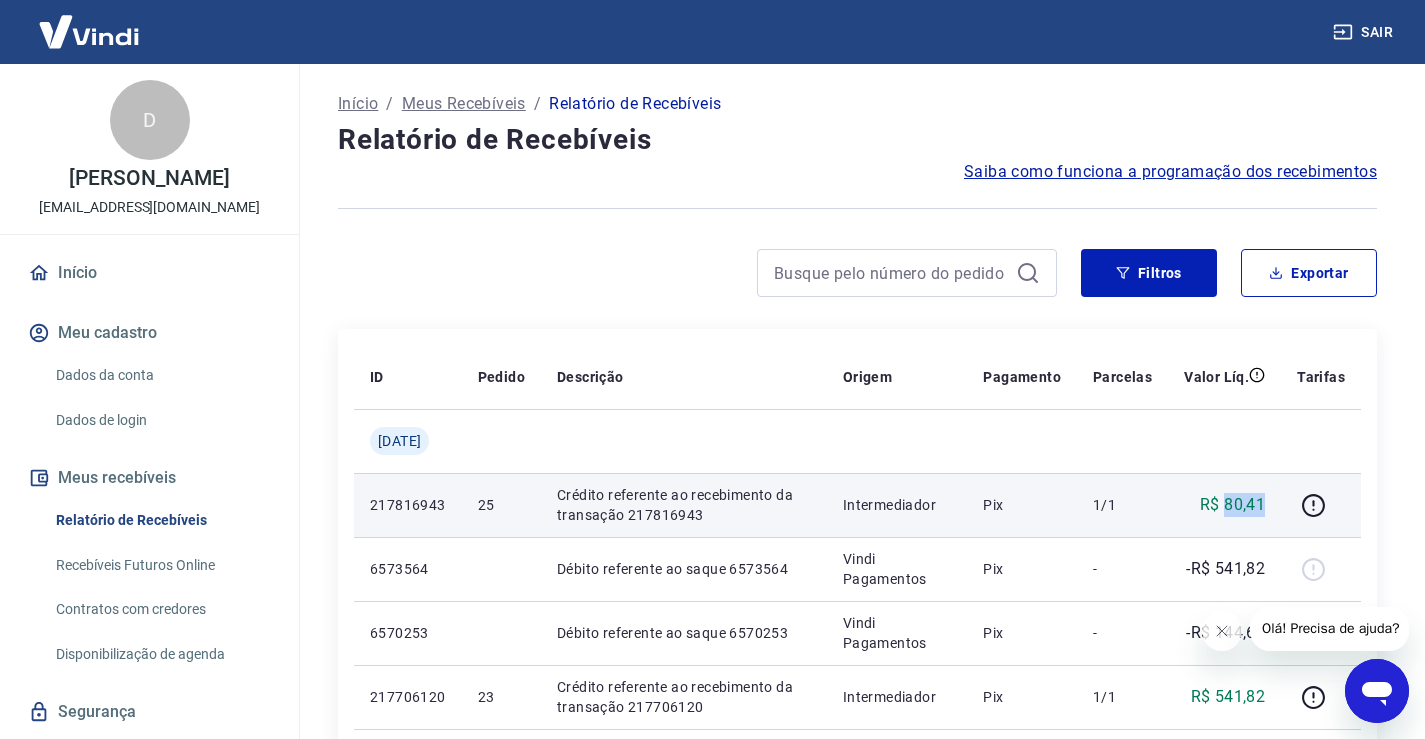 drag, startPoint x: 1275, startPoint y: 502, endPoint x: 1228, endPoint y: 506, distance: 47.169907 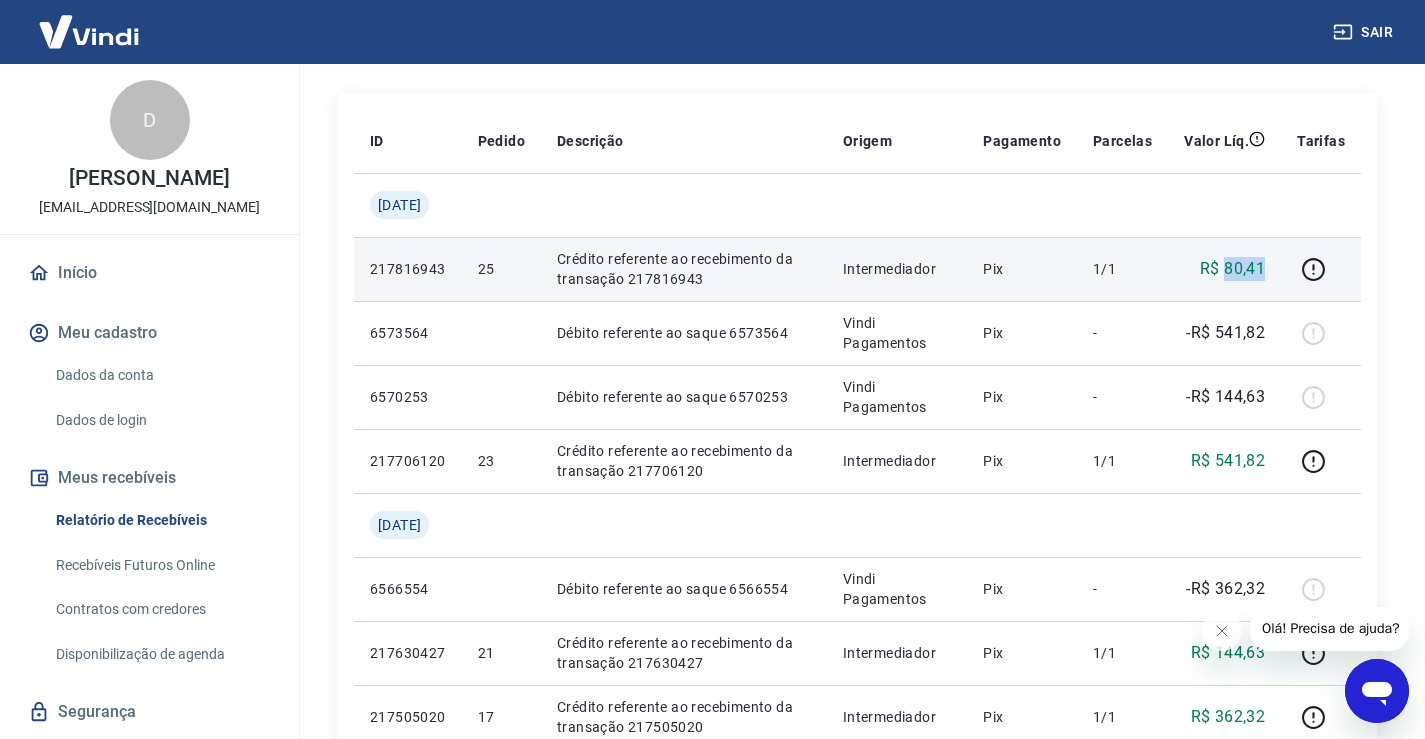 scroll, scrollTop: 300, scrollLeft: 0, axis: vertical 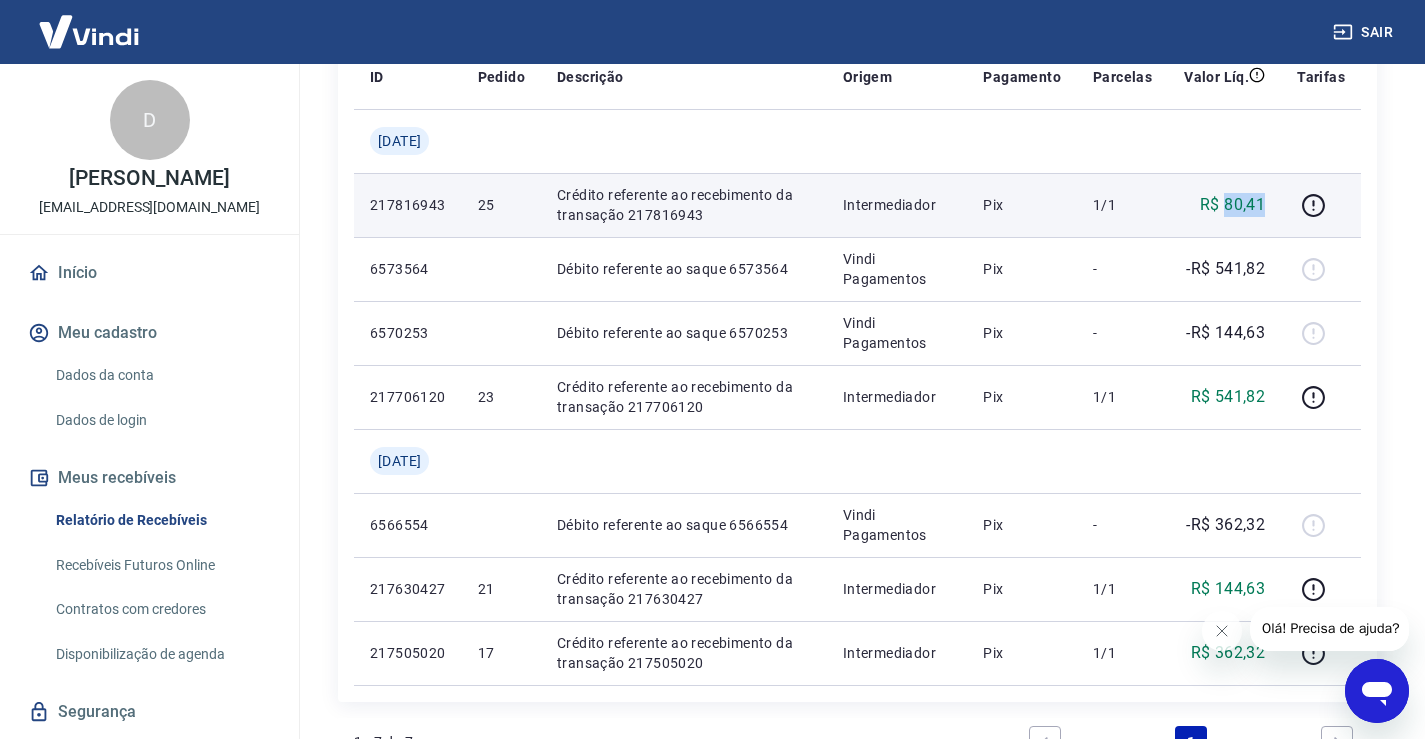 copy on "80,41" 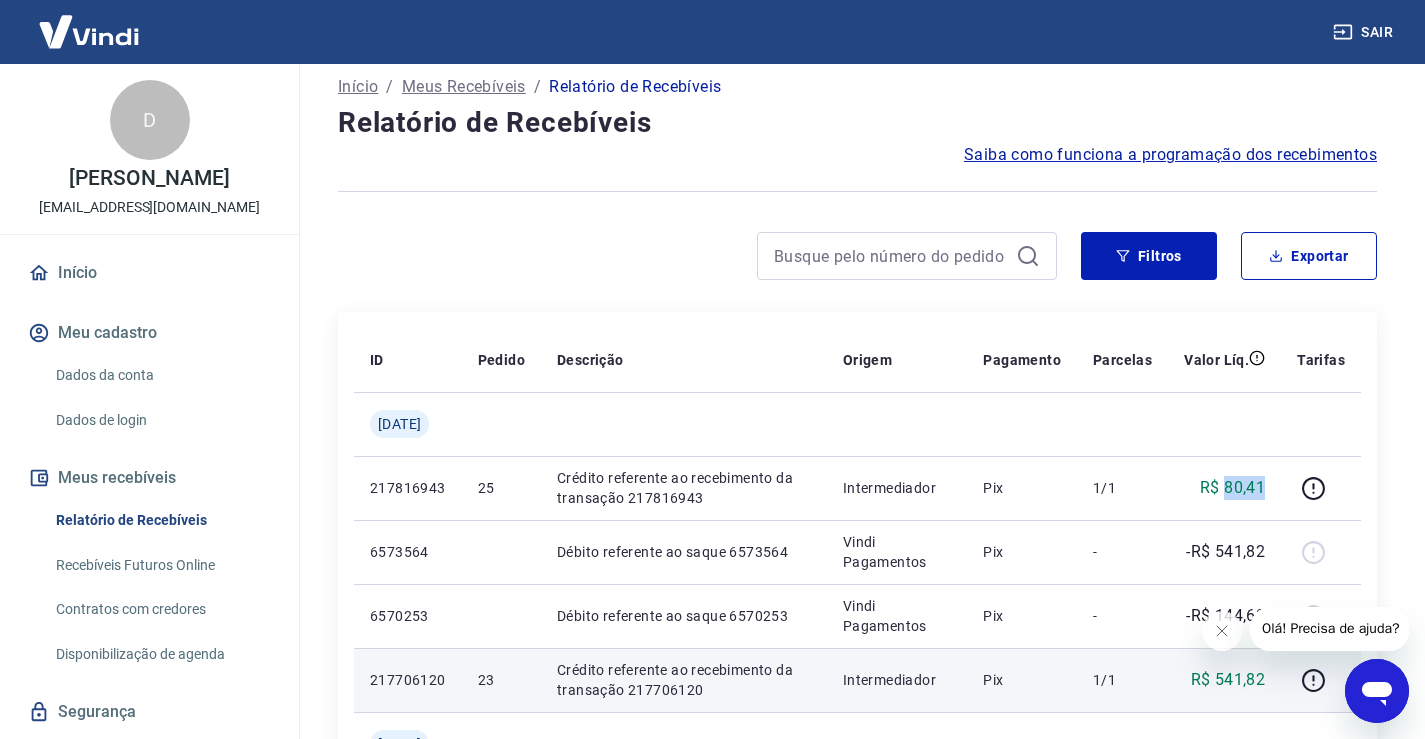 scroll, scrollTop: 0, scrollLeft: 0, axis: both 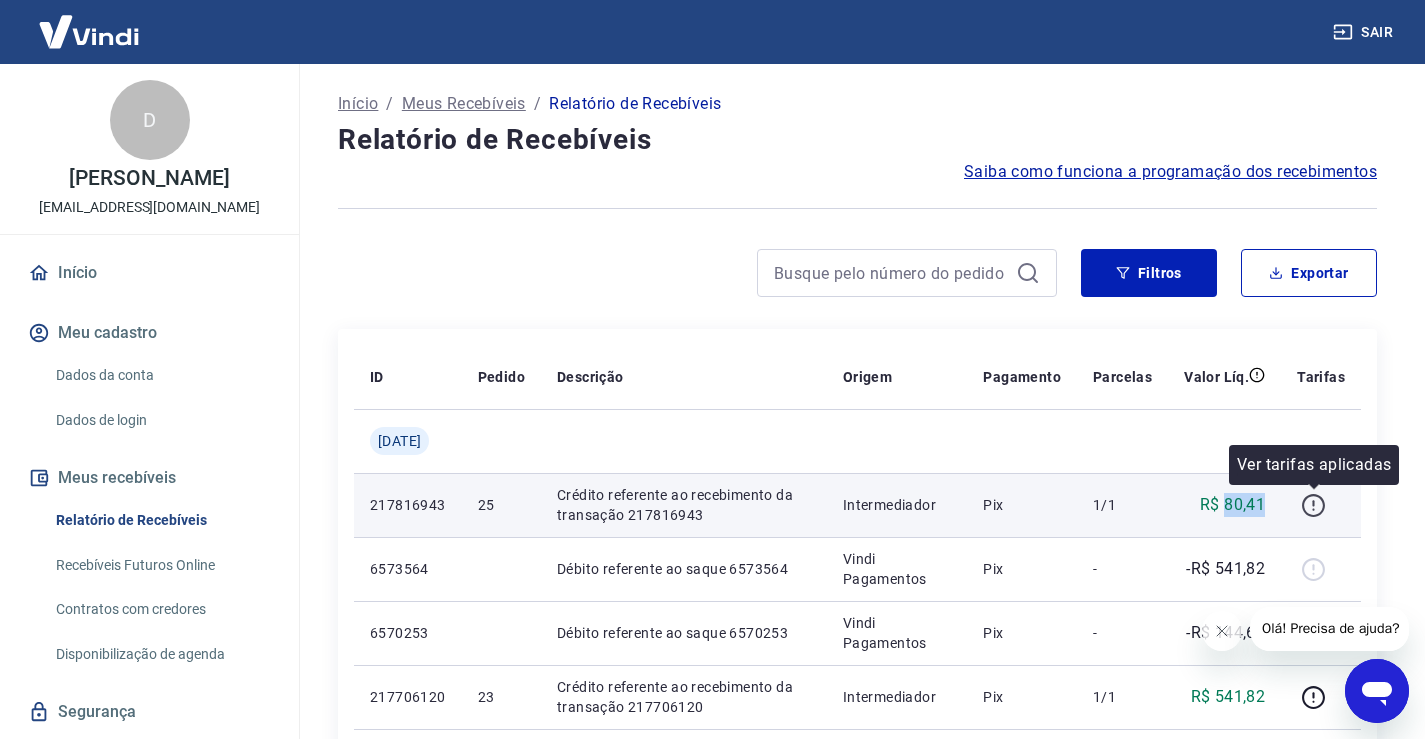 click 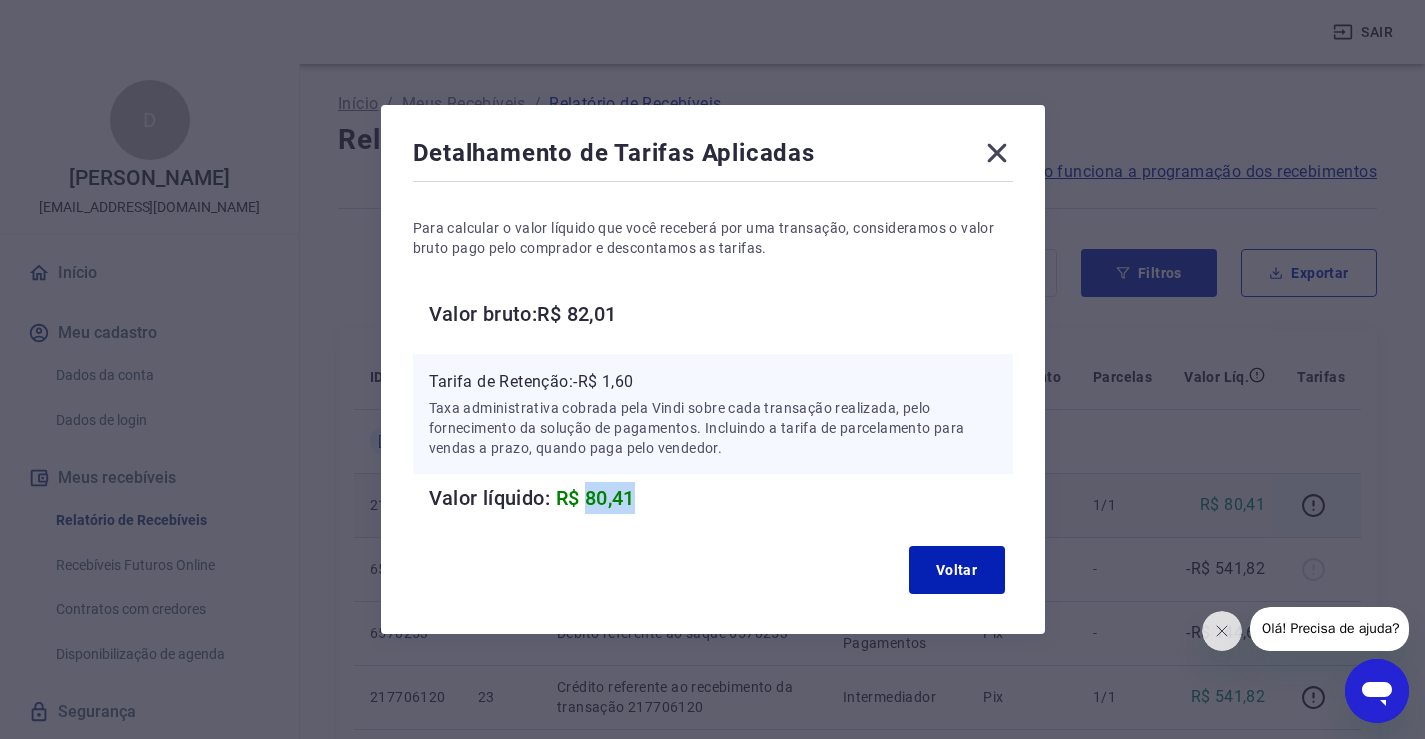 drag, startPoint x: 663, startPoint y: 487, endPoint x: 594, endPoint y: 511, distance: 73.05477 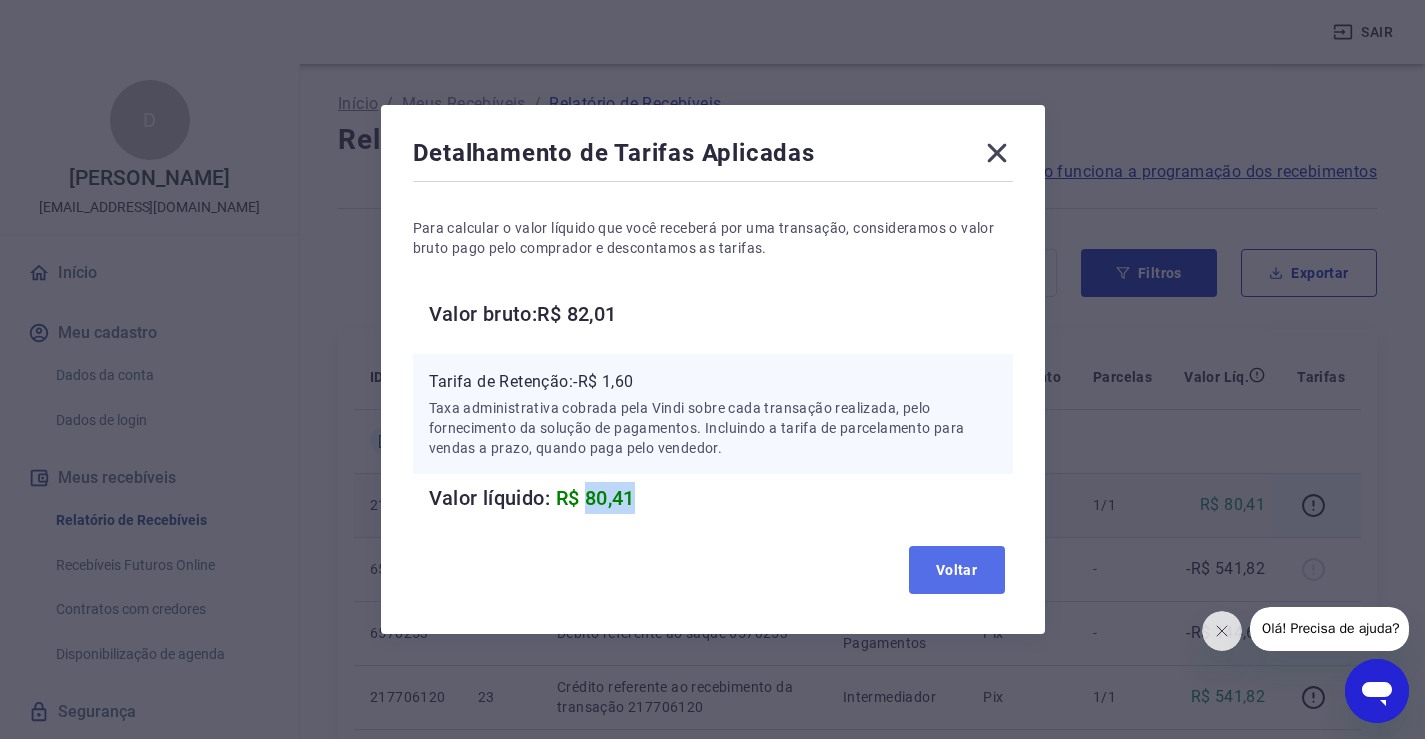 click on "Voltar" at bounding box center (957, 570) 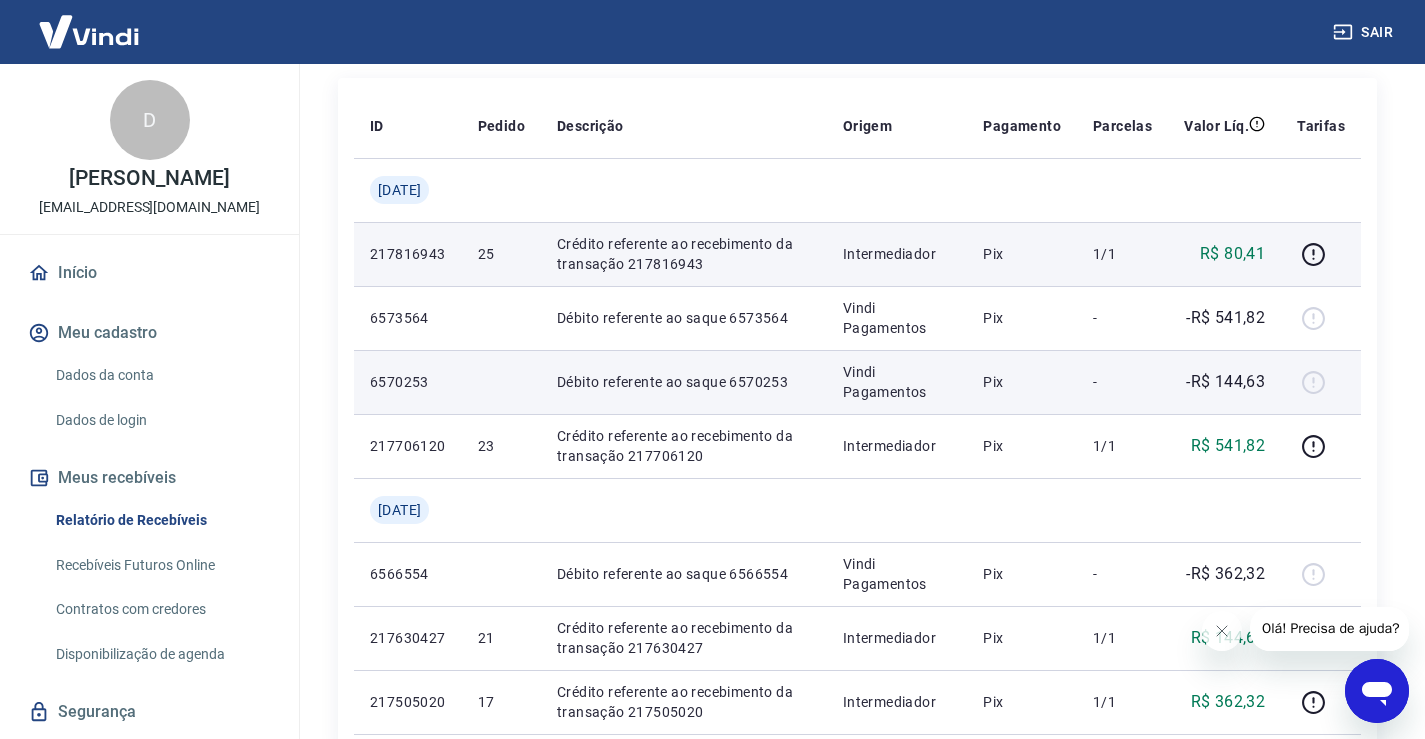 scroll, scrollTop: 300, scrollLeft: 0, axis: vertical 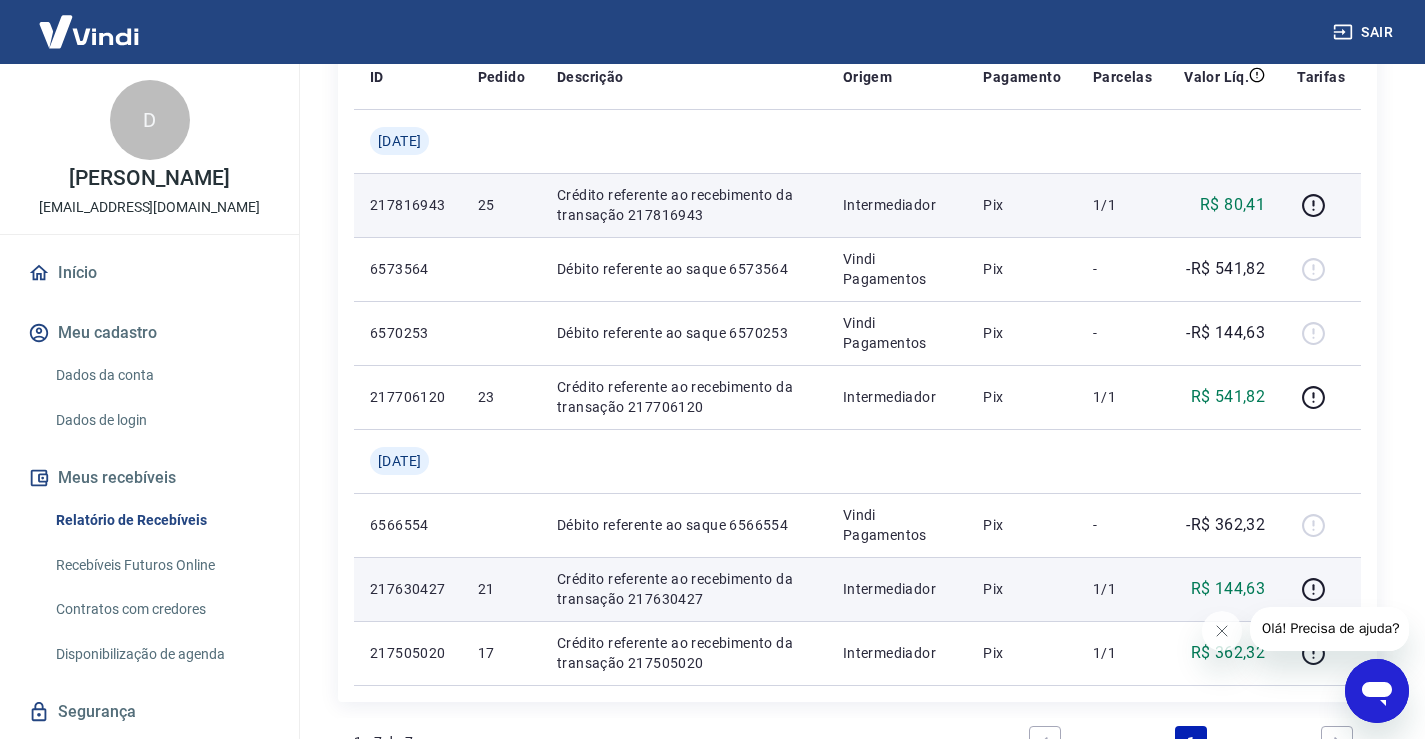 click on "Sex, 11 jul 217816943 25 Crédito referente ao recebimento da transação 217816943 Intermediador Pix 1/1 R$ 80,41 6573564 Débito referente ao saque 6573564 Vindi Pagamentos Pix - -R$ 541,82 6570253 Débito referente ao saque 6570253 Vindi Pagamentos Pix - -R$ 144,63 217706120 23 Crédito referente ao recebimento da transação 217706120 Intermediador Pix 1/1 R$ 541,82 Qui, 10 jul 6566554 Débito referente ao saque 6566554 Vindi Pagamentos Pix - -R$ 362,32 217630427 21 Crédito referente ao recebimento da transação 217630427 Intermediador Pix 1/1 R$ 144,63 217505020 17 Crédito referente ao recebimento da transação 217505020 Intermediador Pix 1/1 R$ 362,32" at bounding box center (857, 397) 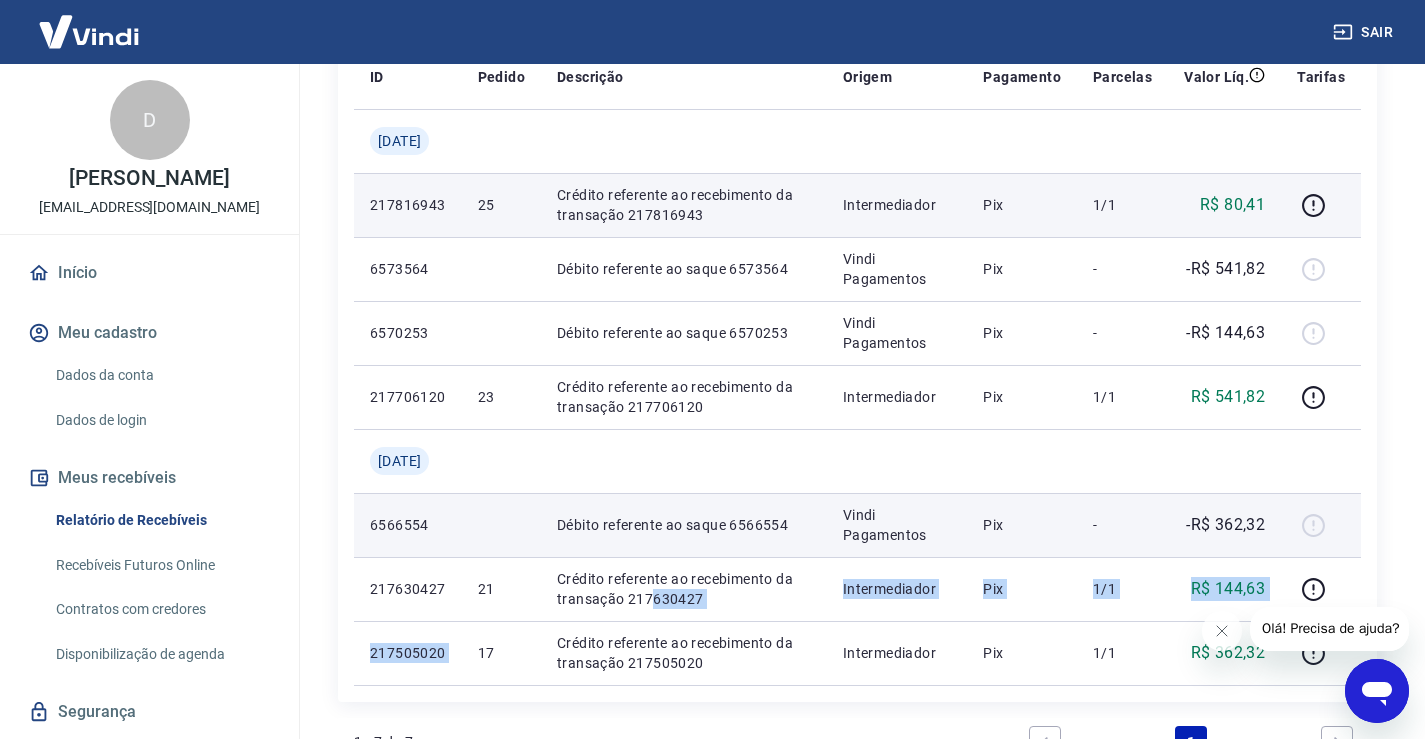 click on "-" at bounding box center [1122, 525] 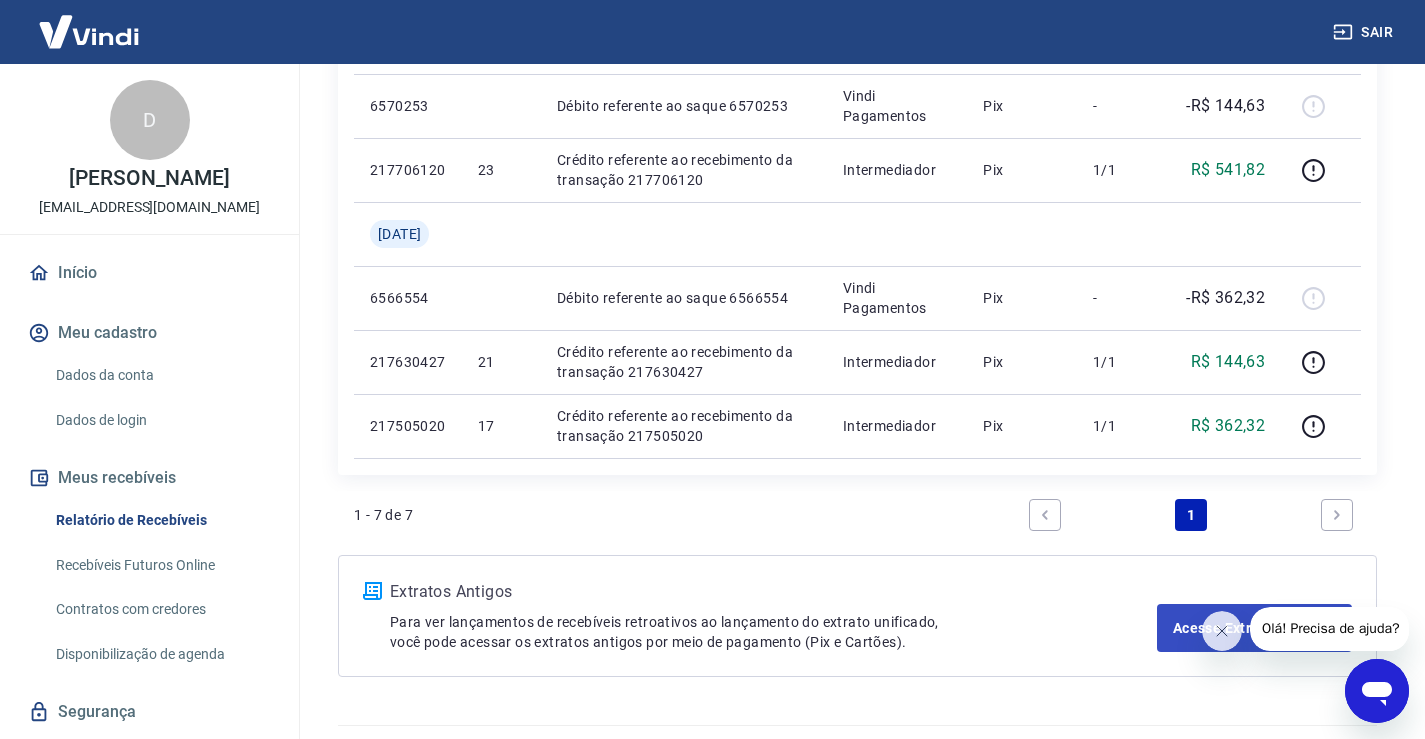 scroll, scrollTop: 575, scrollLeft: 0, axis: vertical 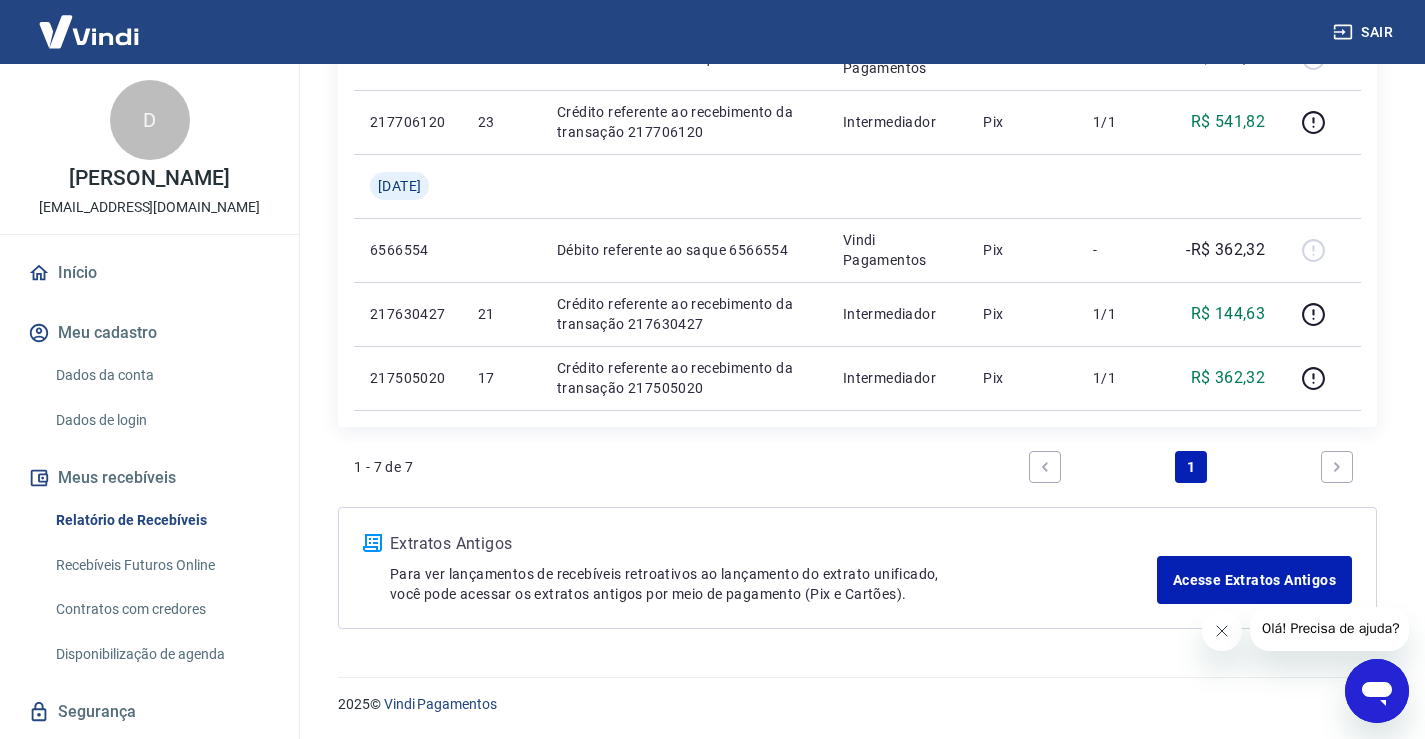 click 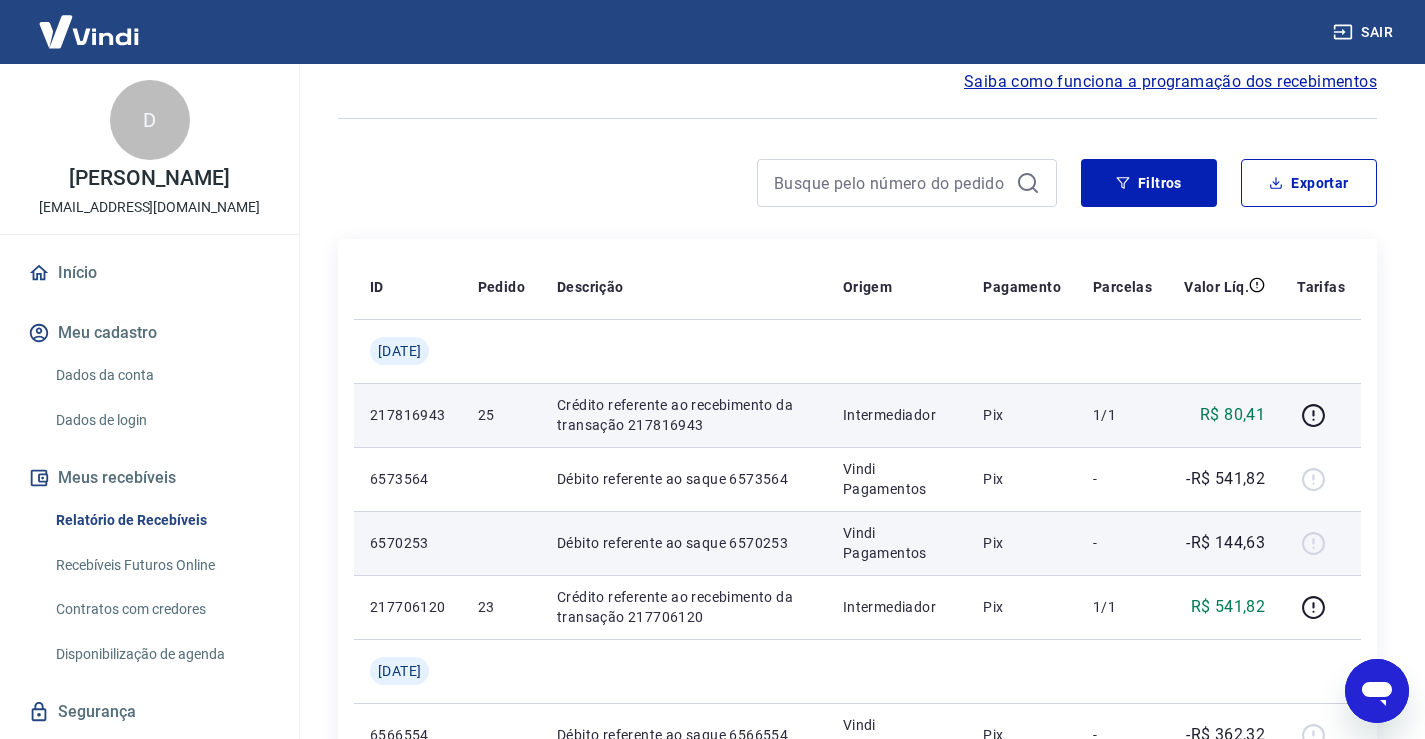 scroll, scrollTop: 0, scrollLeft: 0, axis: both 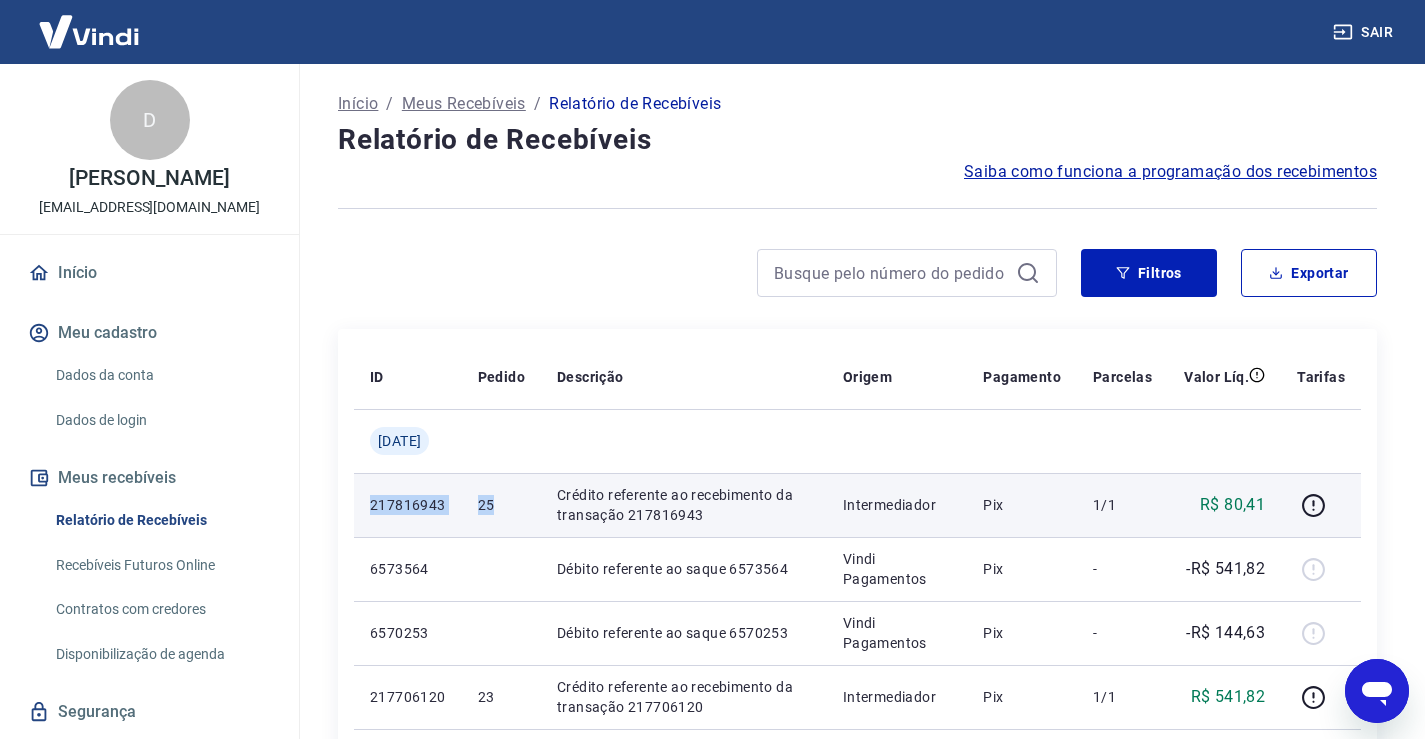 drag, startPoint x: 471, startPoint y: 512, endPoint x: 388, endPoint y: 534, distance: 85.86617 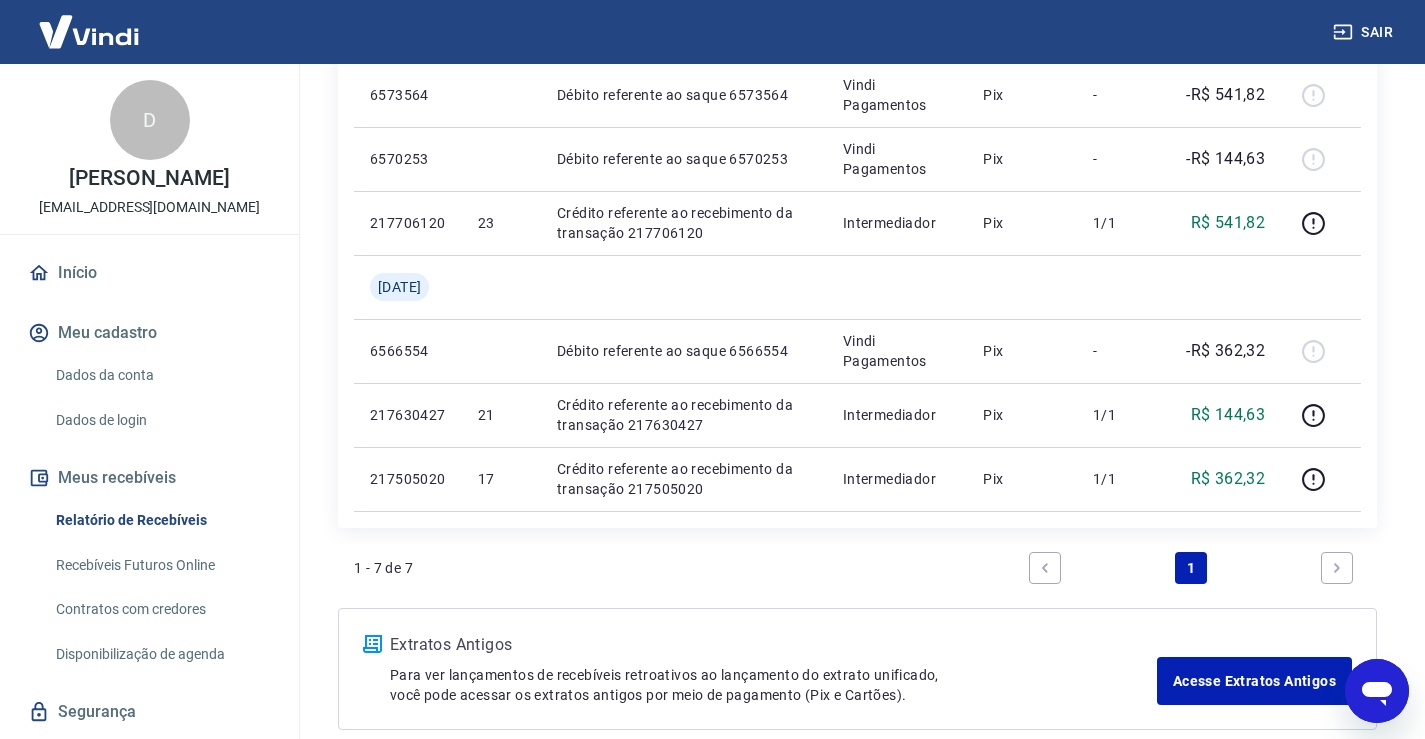 scroll, scrollTop: 575, scrollLeft: 0, axis: vertical 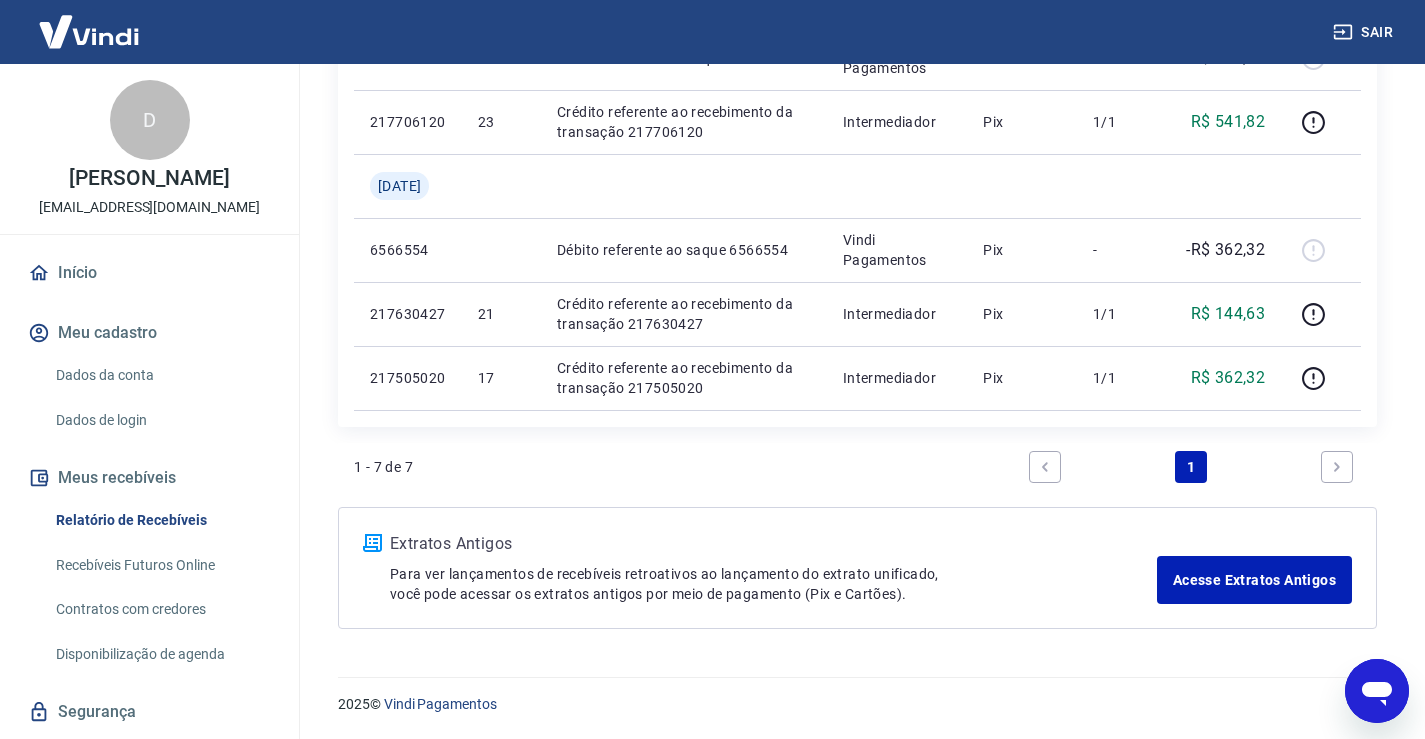 drag, startPoint x: 936, startPoint y: 596, endPoint x: 351, endPoint y: 540, distance: 587.67426 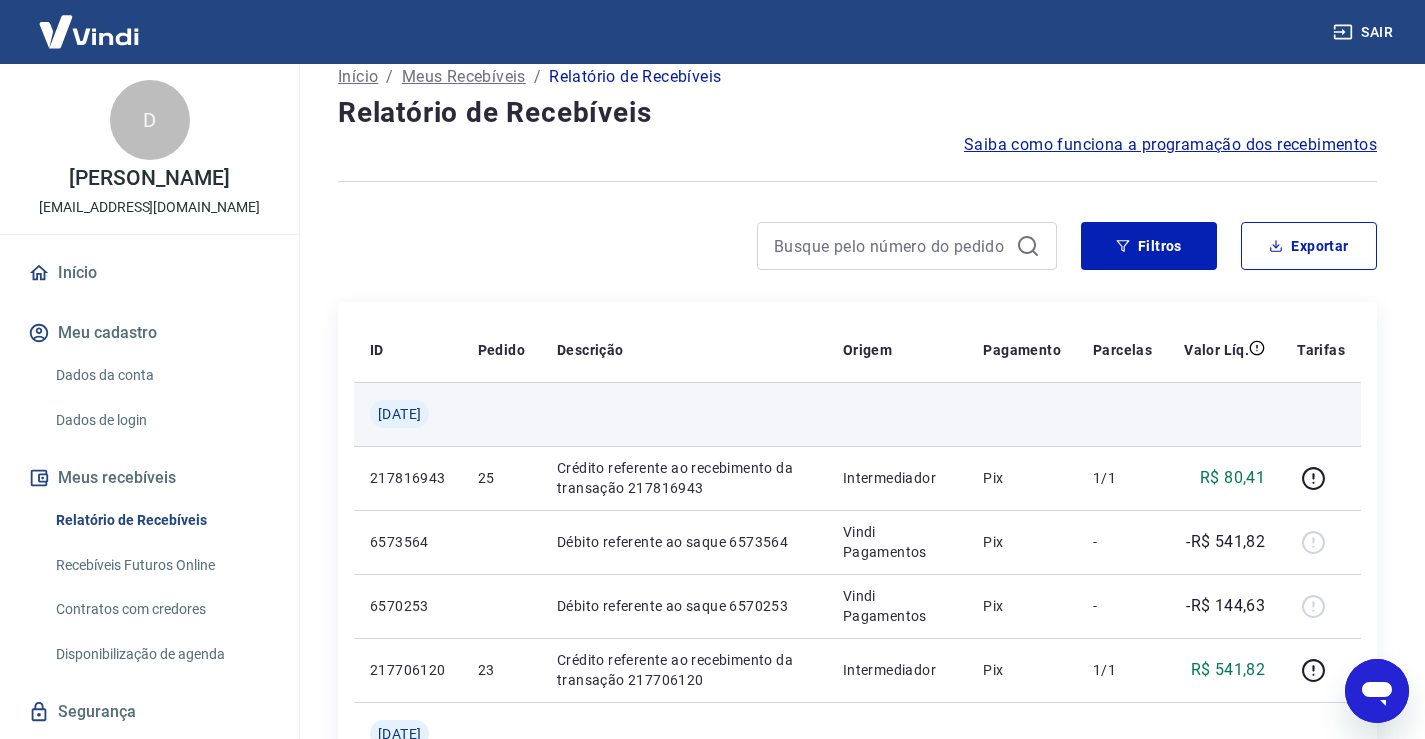 scroll, scrollTop: 0, scrollLeft: 0, axis: both 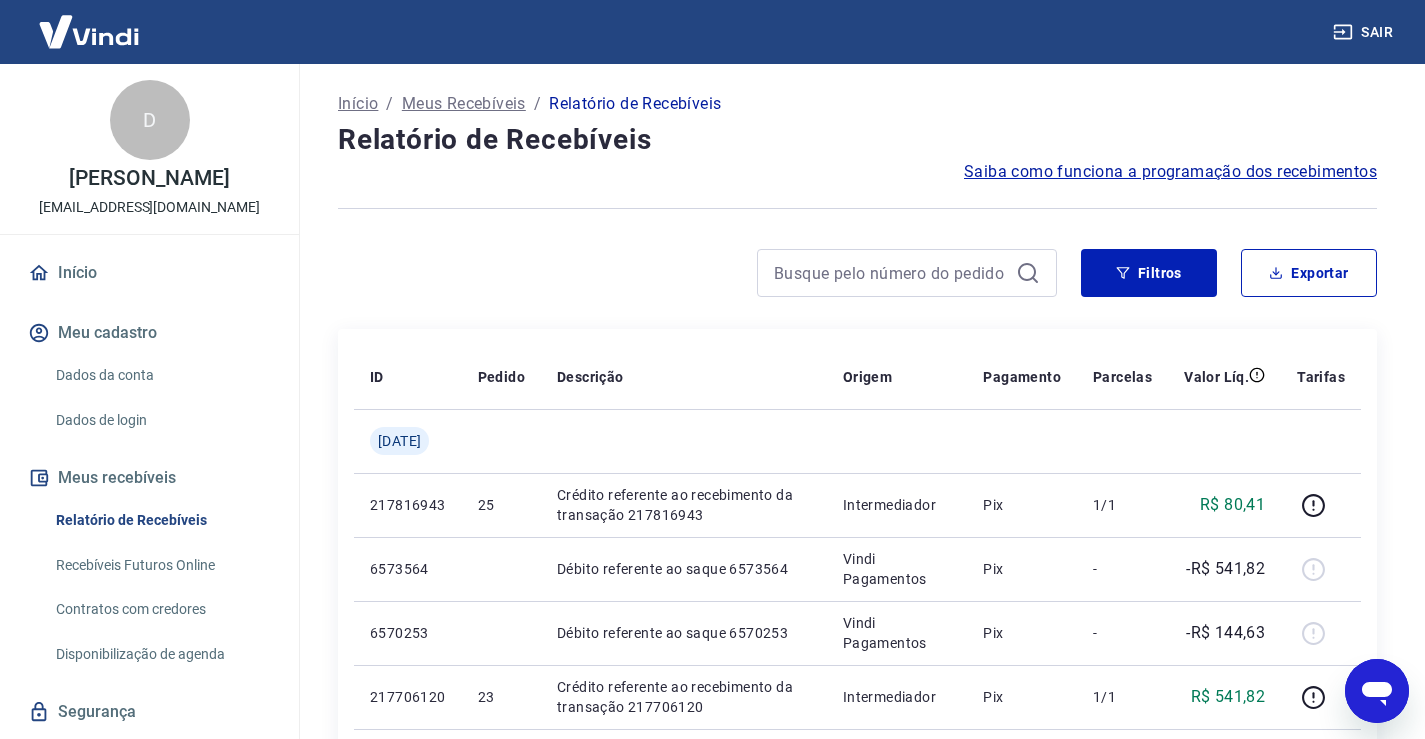drag, startPoint x: 410, startPoint y: 241, endPoint x: 425, endPoint y: 284, distance: 45.54119 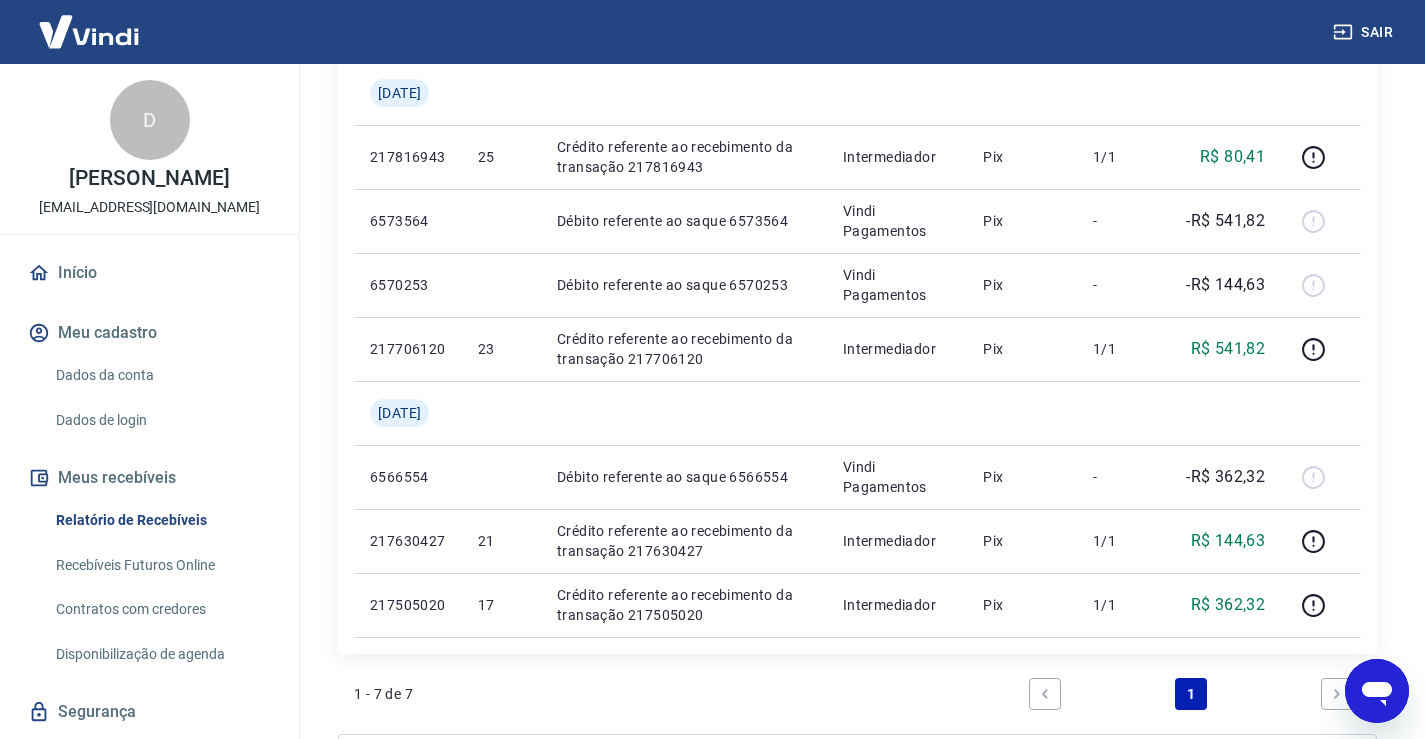 scroll, scrollTop: 500, scrollLeft: 0, axis: vertical 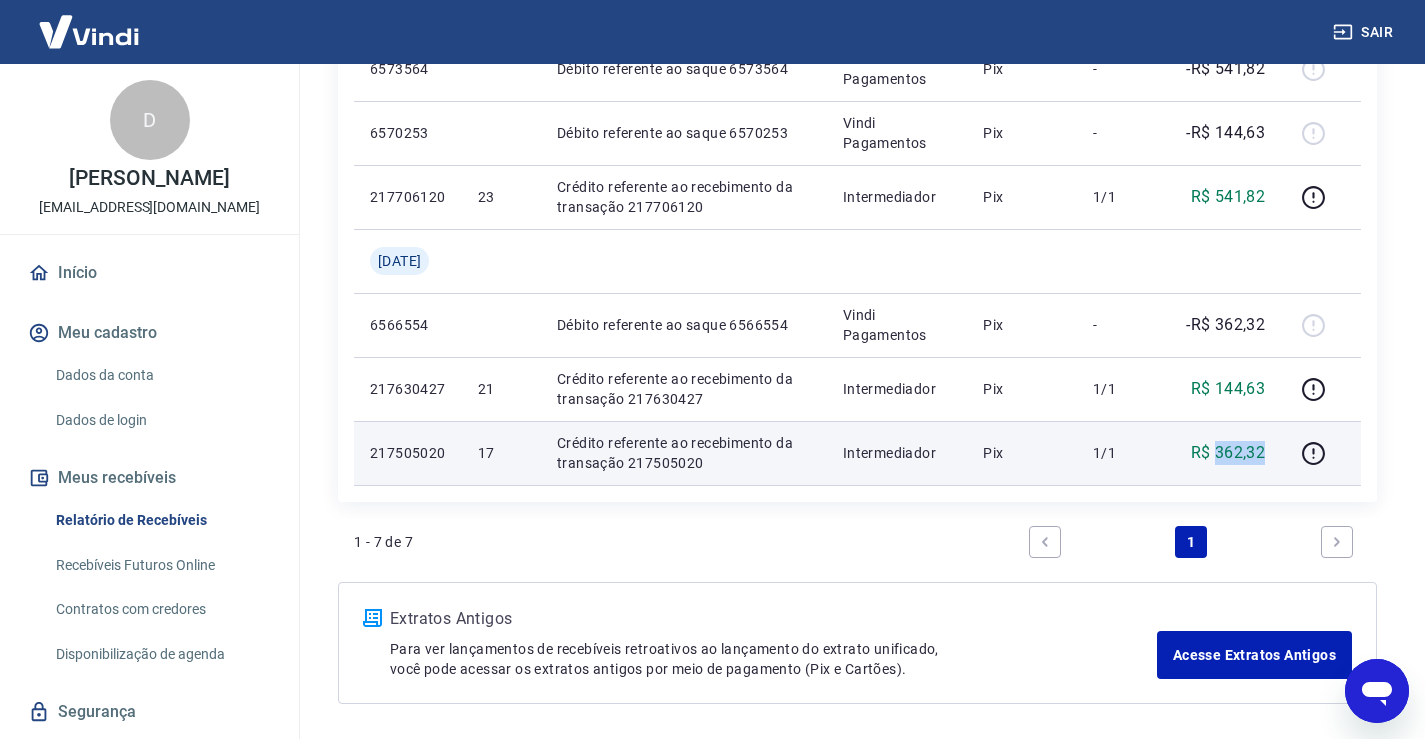 drag, startPoint x: 1272, startPoint y: 451, endPoint x: 1217, endPoint y: 448, distance: 55.081757 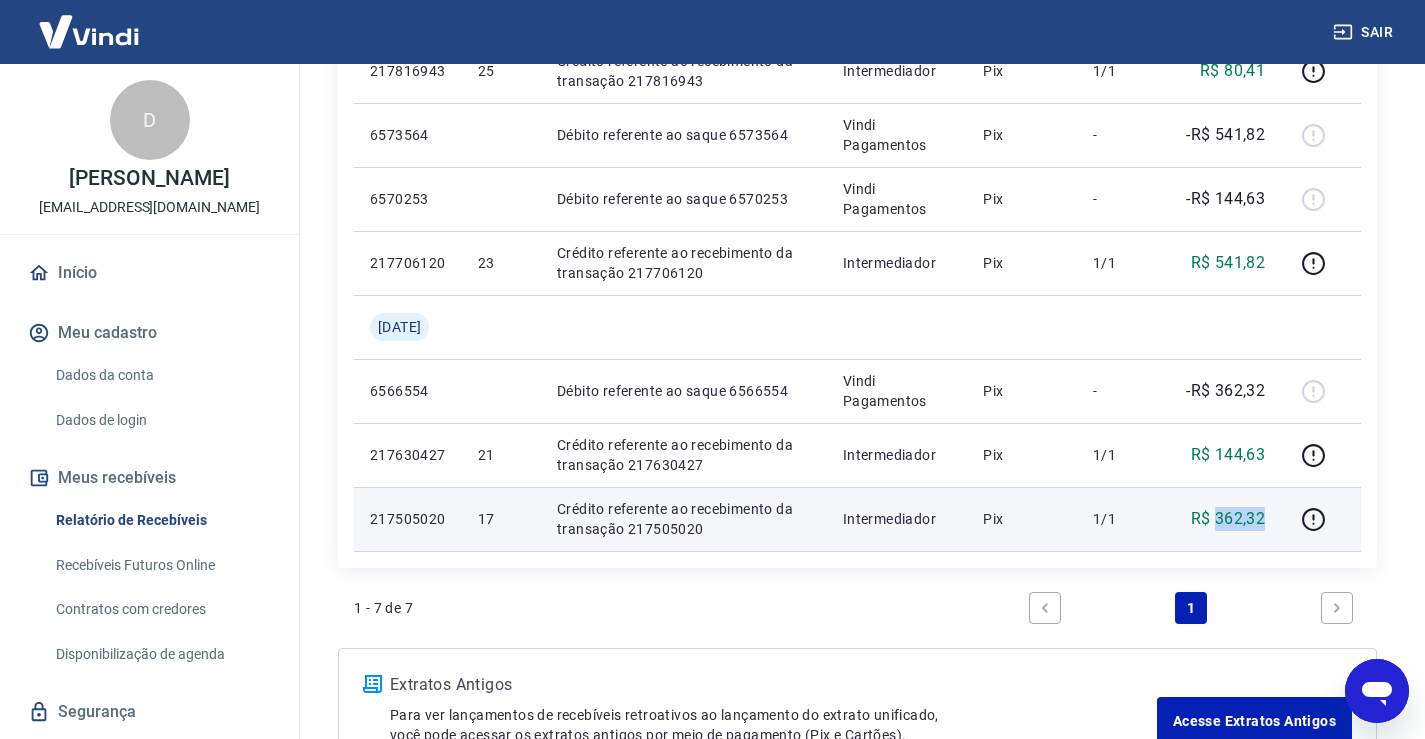 scroll, scrollTop: 400, scrollLeft: 0, axis: vertical 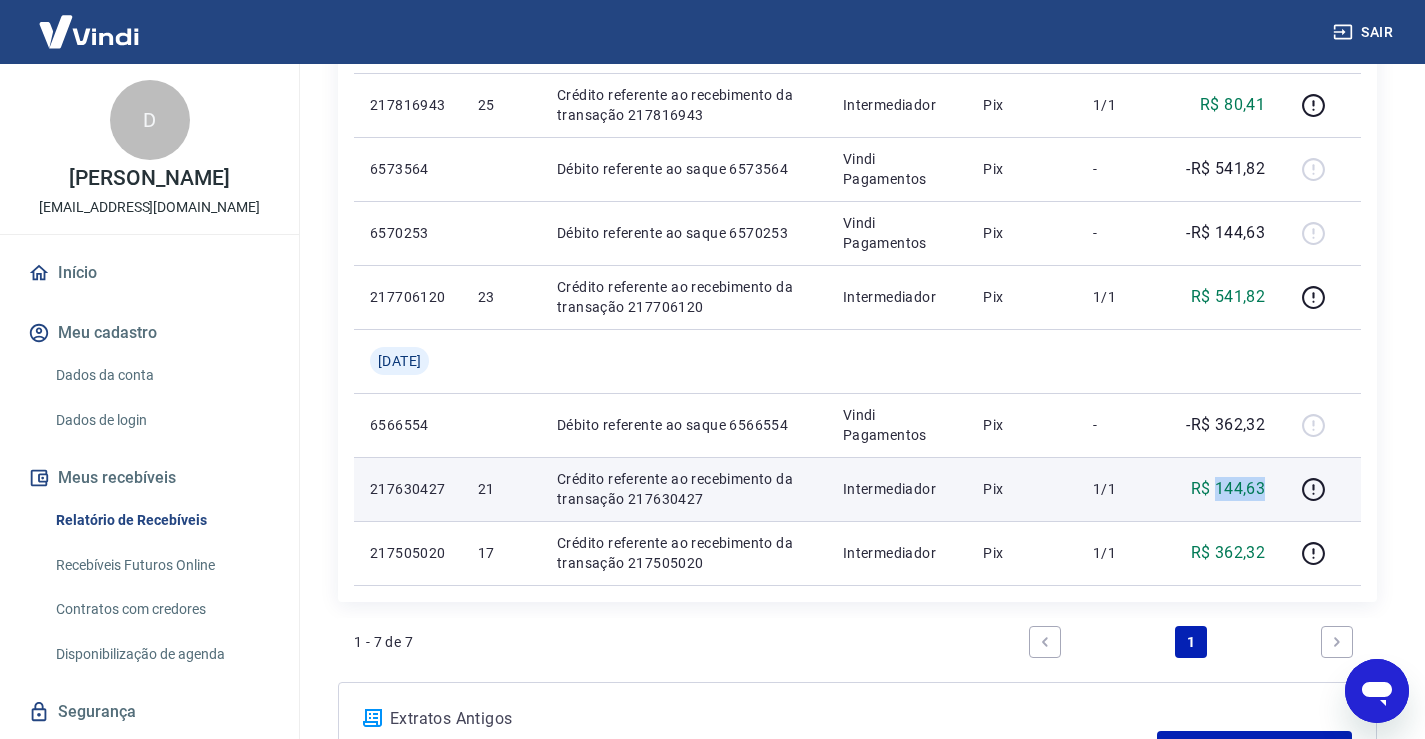 drag, startPoint x: 1215, startPoint y: 492, endPoint x: 1267, endPoint y: 492, distance: 52 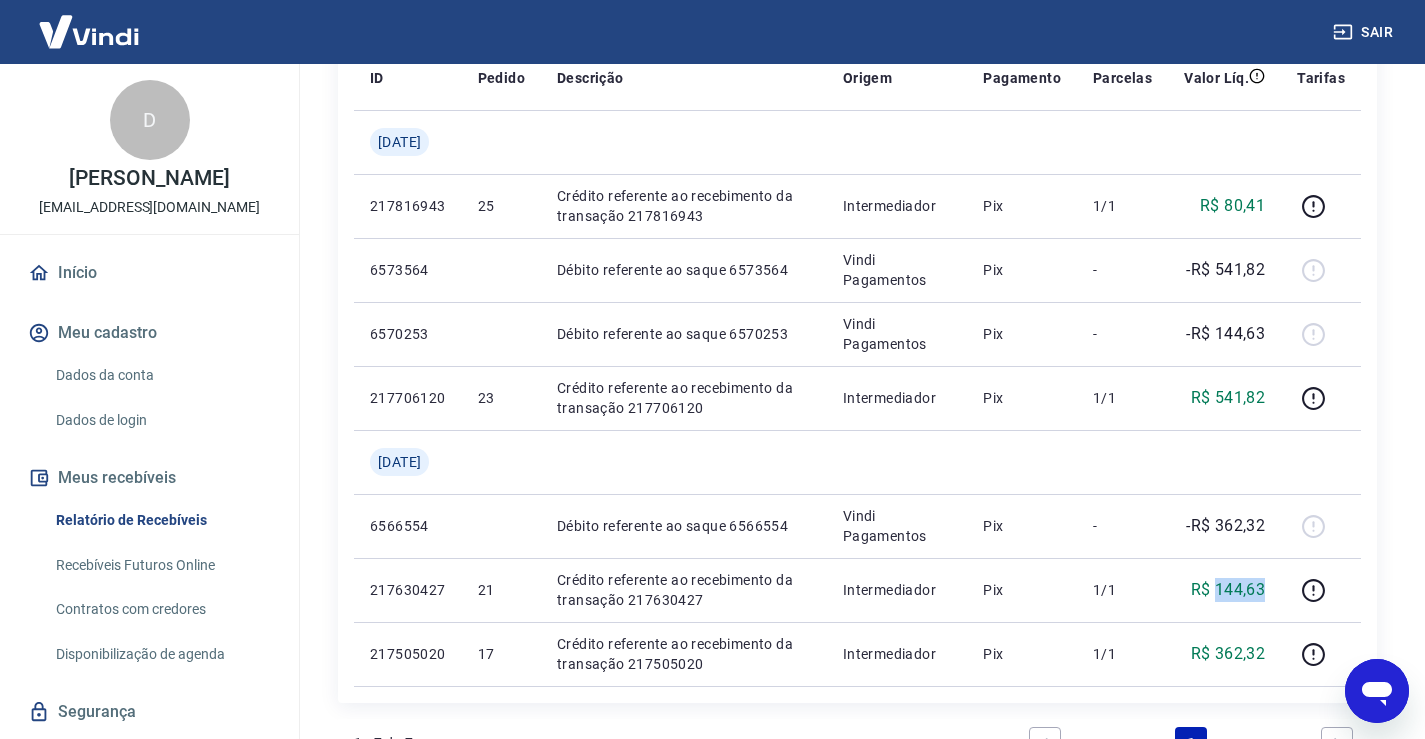 scroll, scrollTop: 300, scrollLeft: 0, axis: vertical 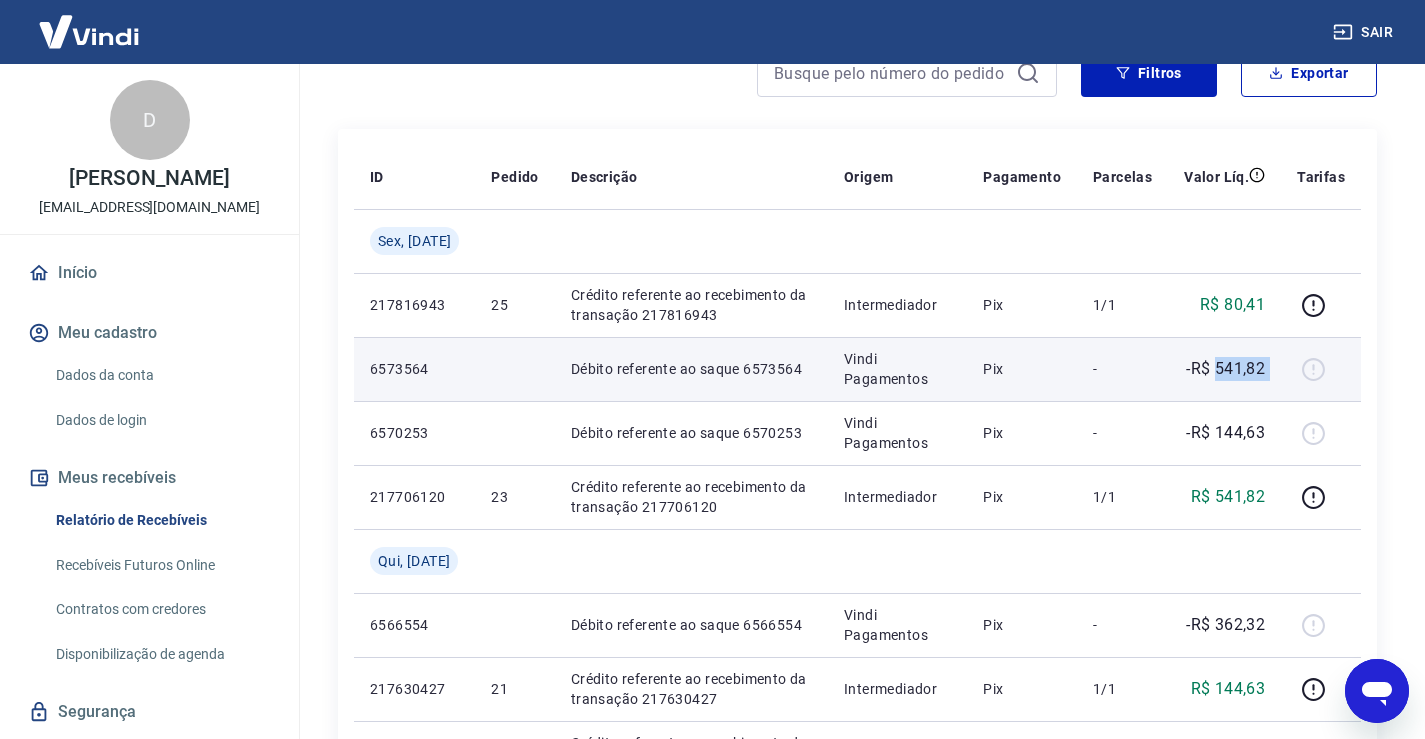 drag, startPoint x: 1214, startPoint y: 370, endPoint x: 1289, endPoint y: 373, distance: 75.059975 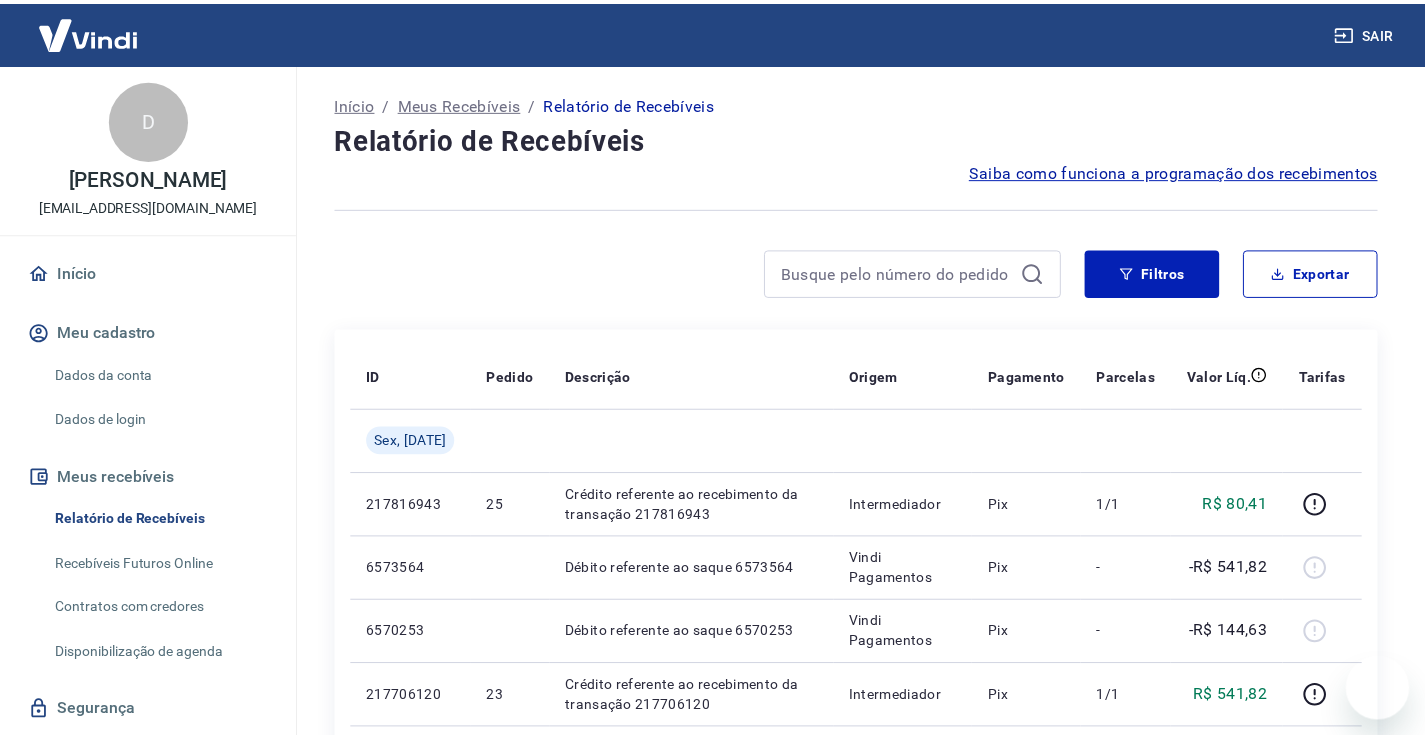 scroll, scrollTop: 200, scrollLeft: 0, axis: vertical 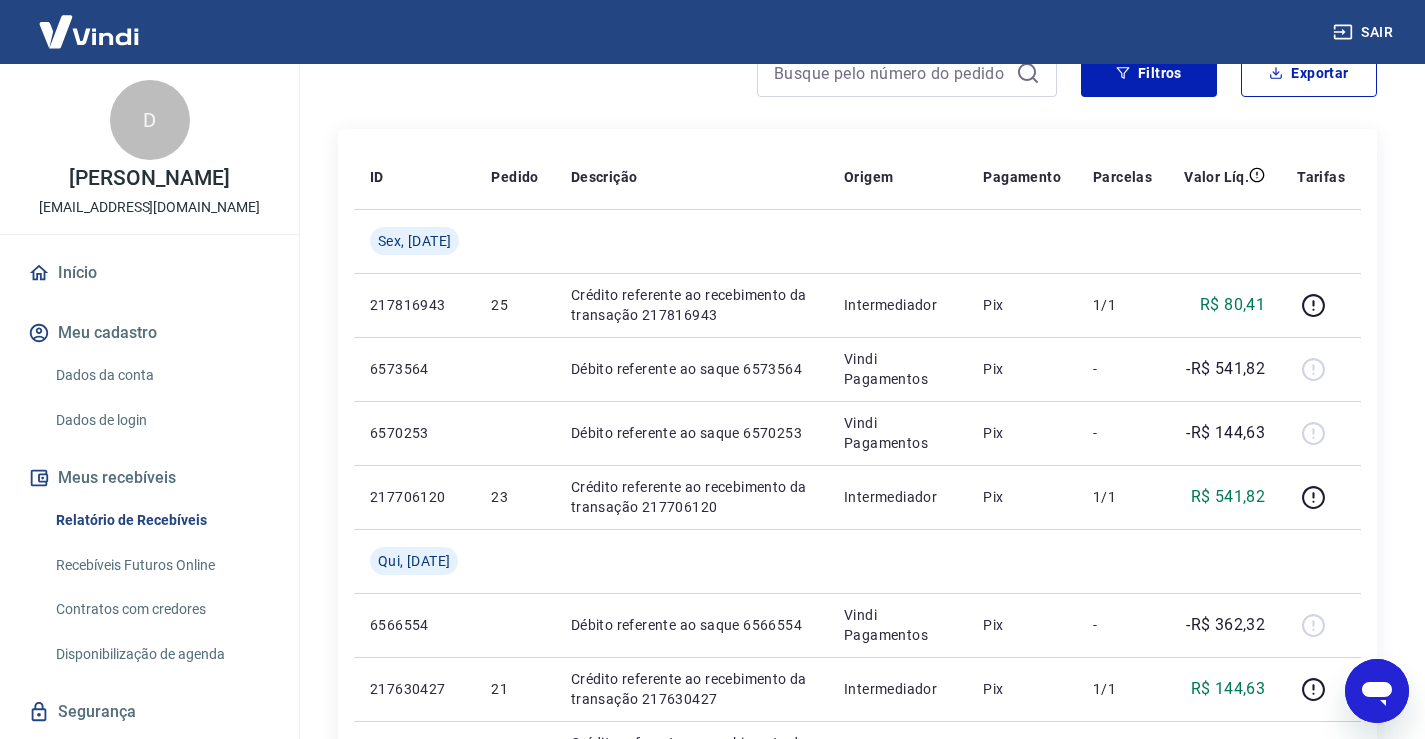 click on "Sair" at bounding box center (712, 32) 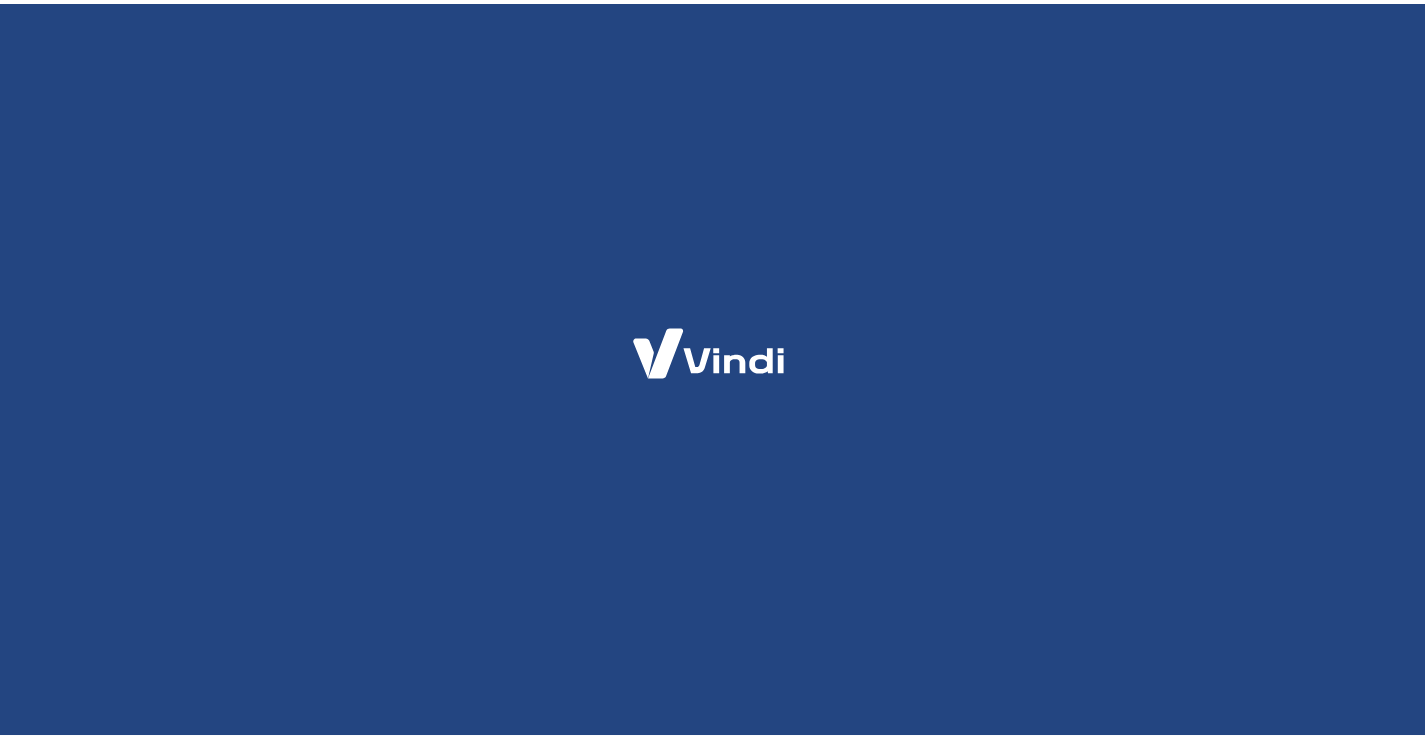 scroll, scrollTop: 0, scrollLeft: 0, axis: both 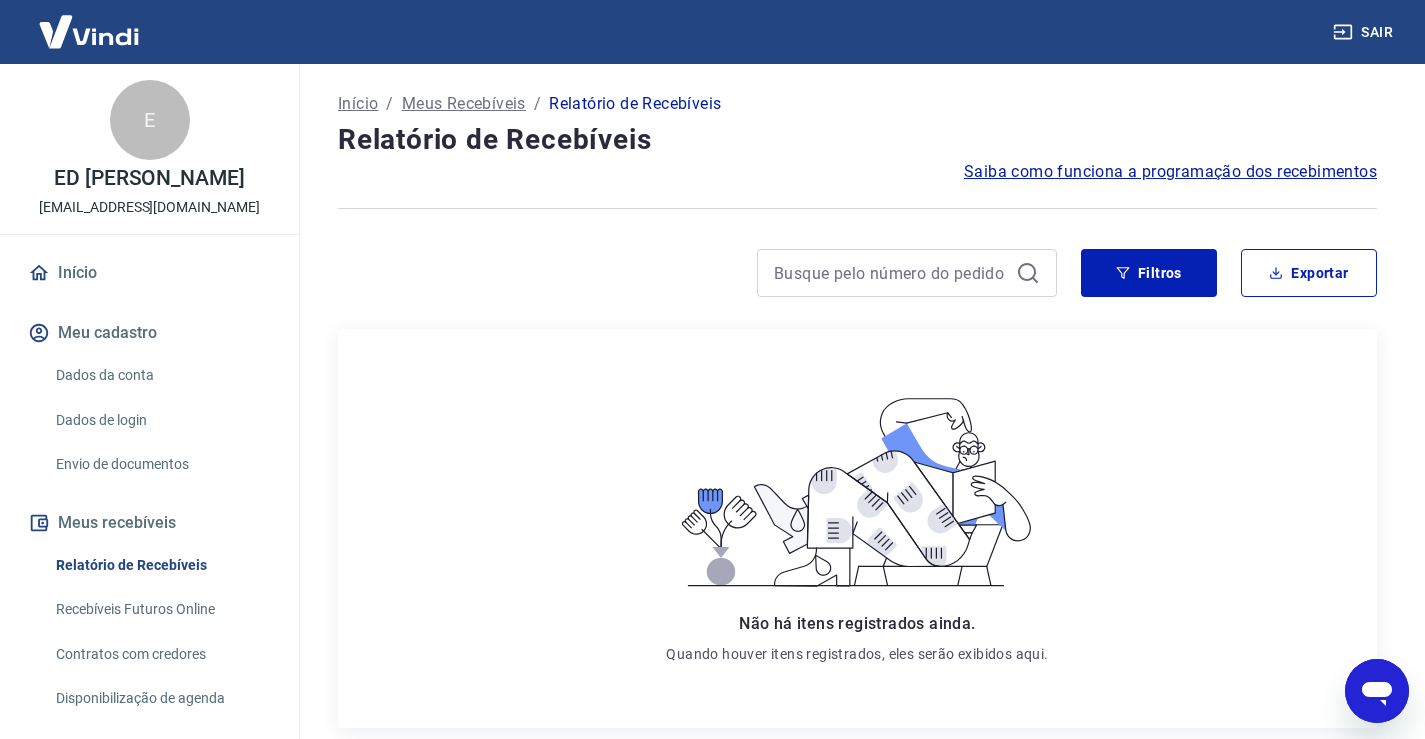 click on "E" at bounding box center (150, 120) 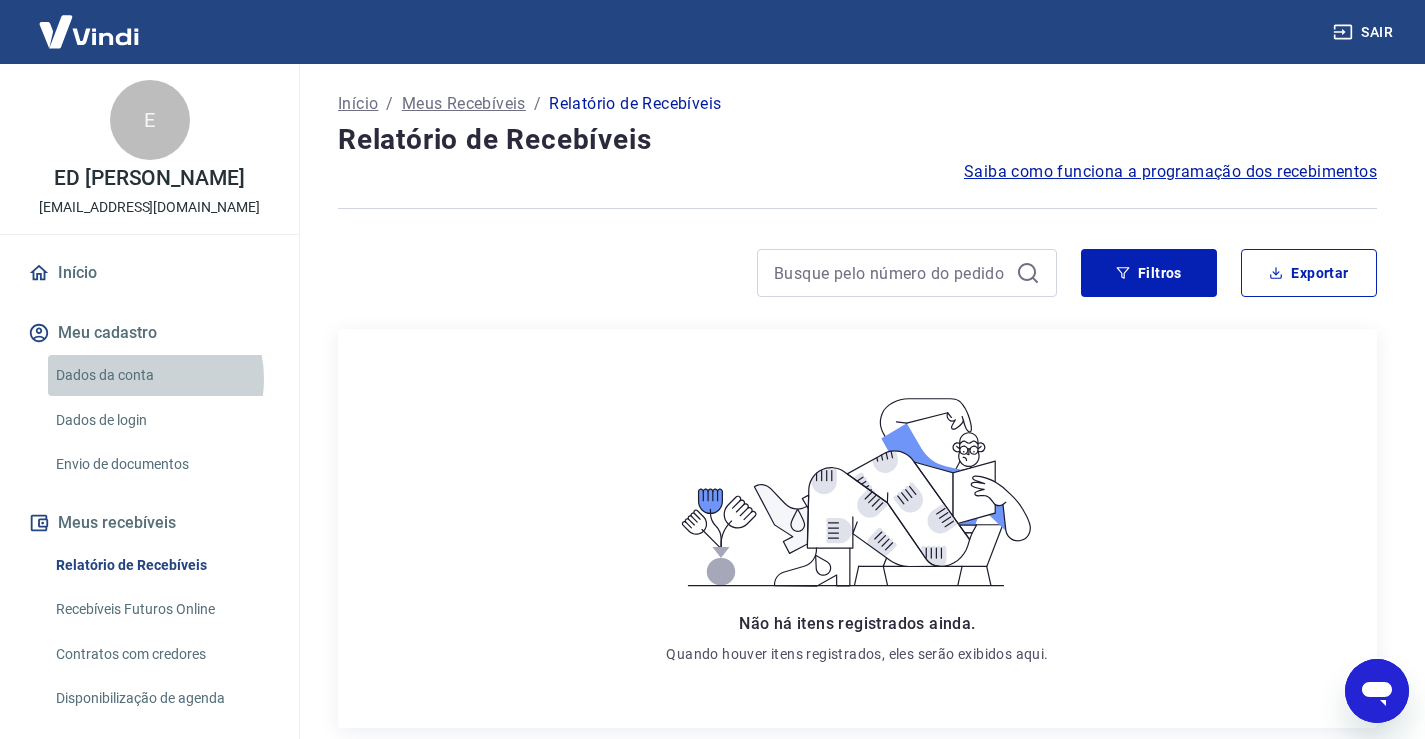click on "Dados da conta" at bounding box center [161, 375] 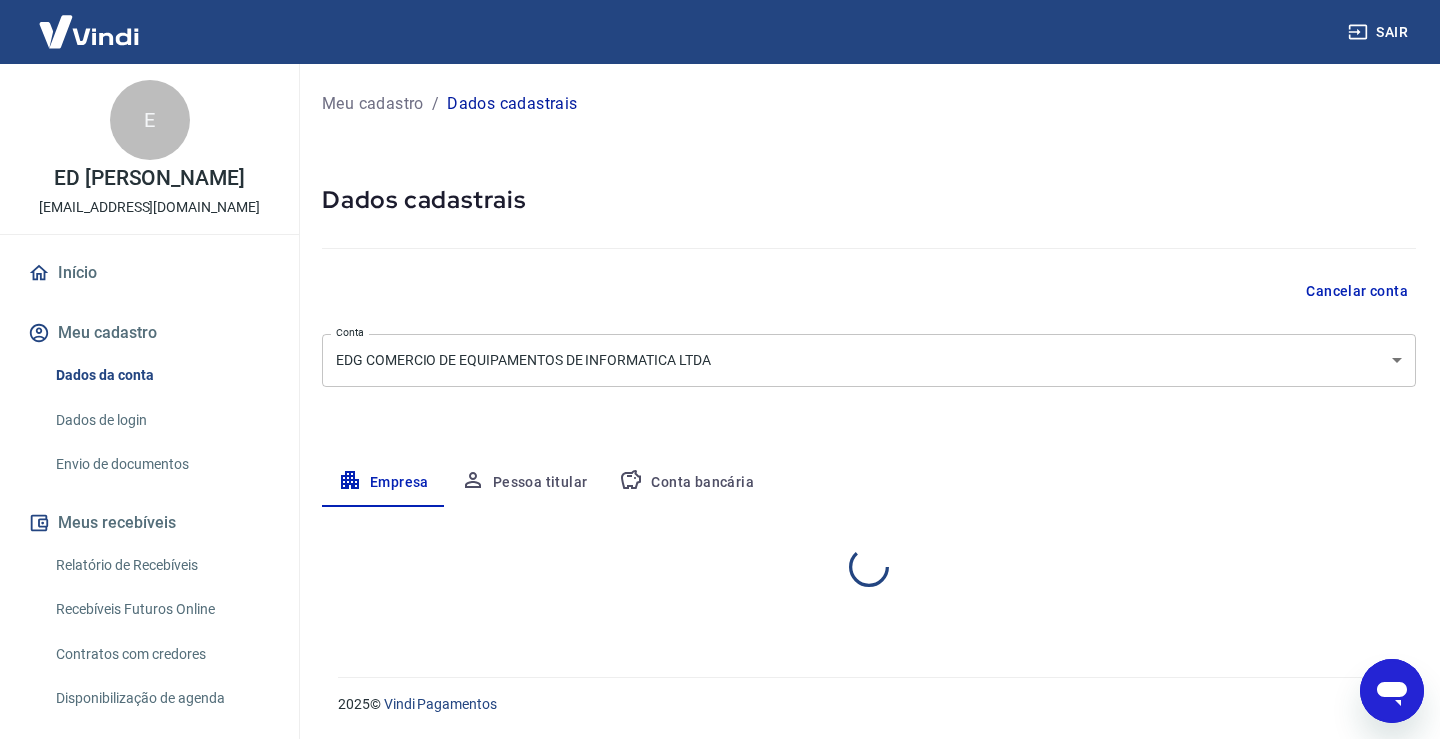 select on "RJ" 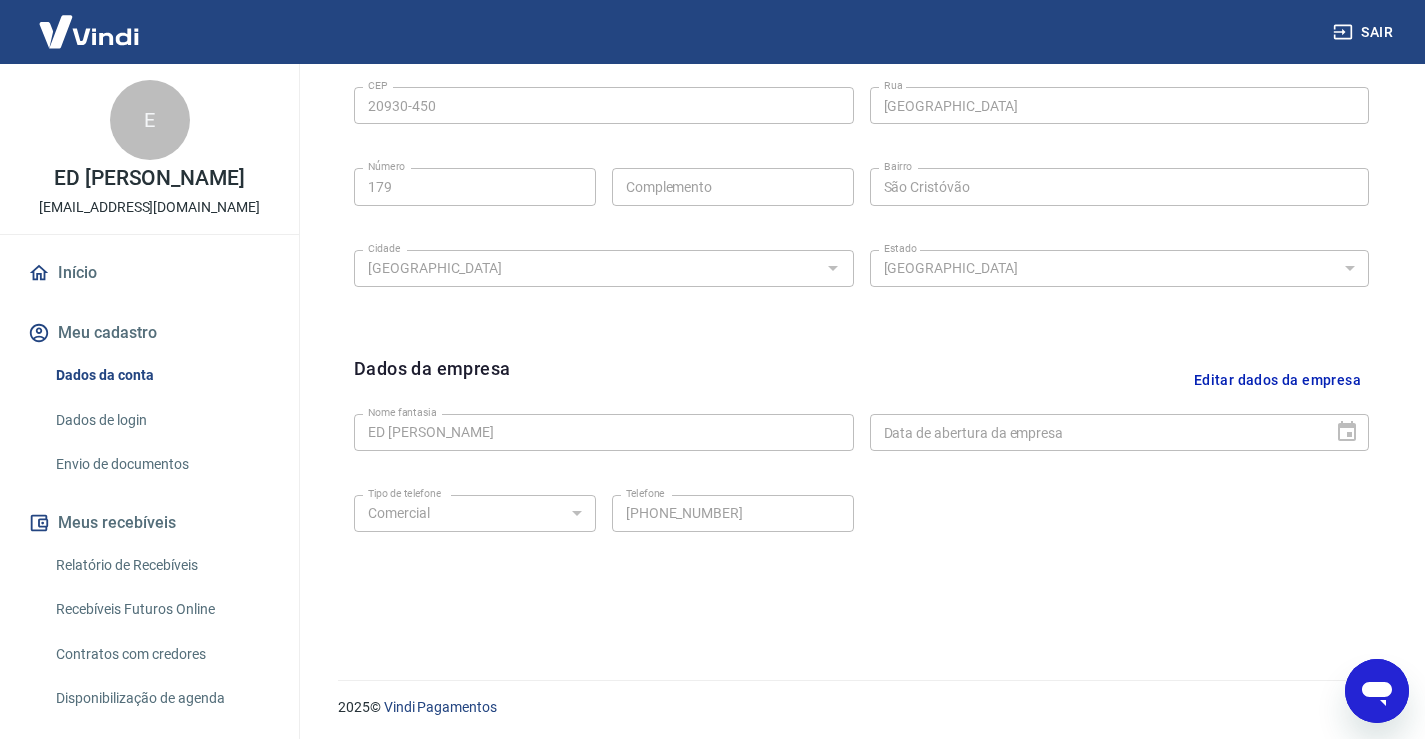 scroll, scrollTop: 703, scrollLeft: 0, axis: vertical 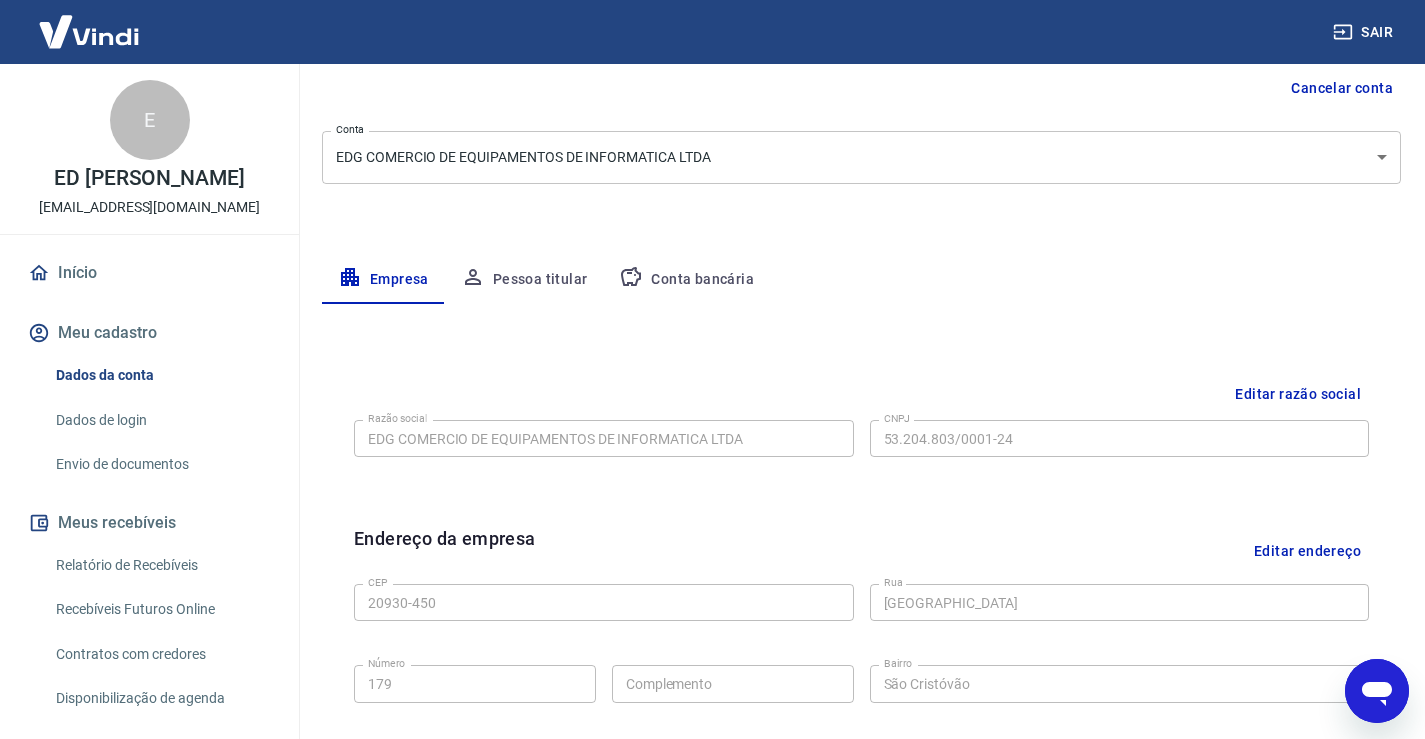 click on "Conta bancária" at bounding box center [686, 280] 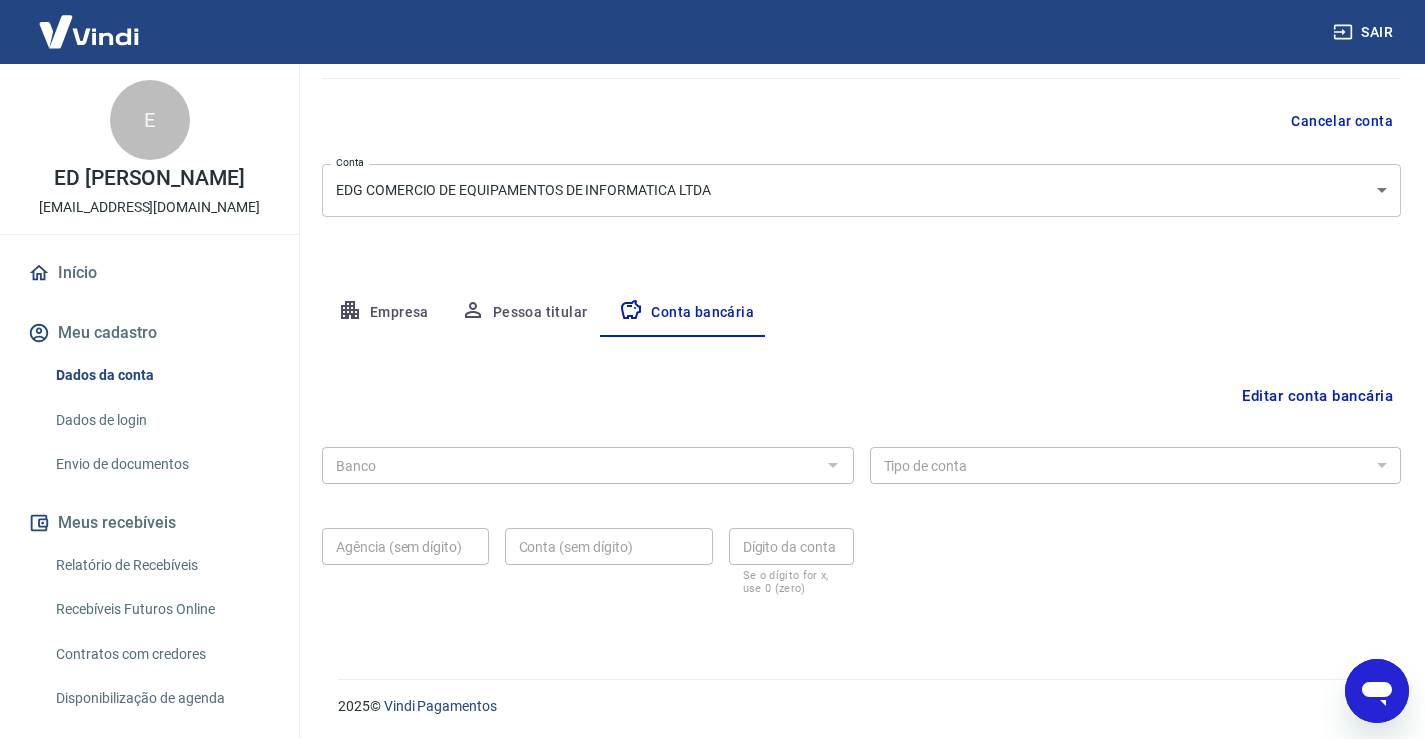scroll, scrollTop: 172, scrollLeft: 0, axis: vertical 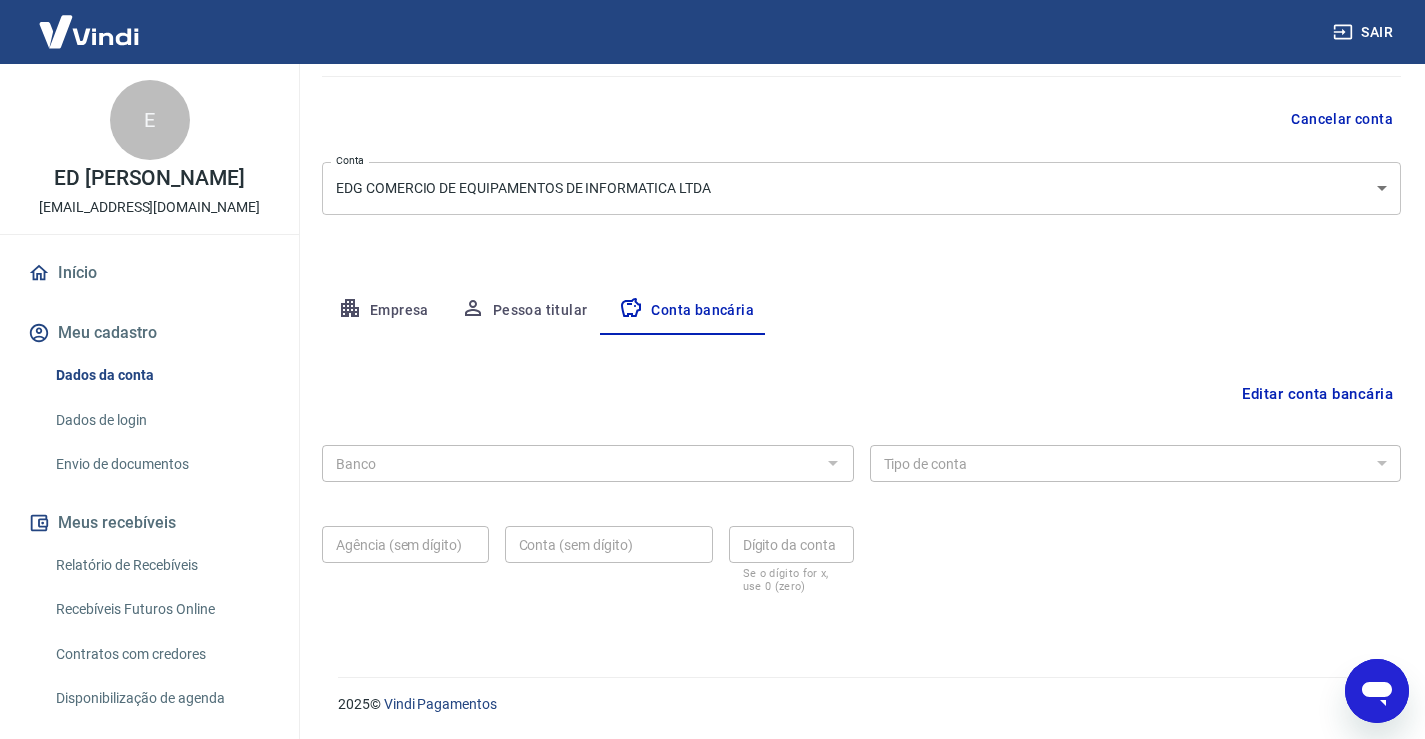 click on "Banco" at bounding box center [588, 463] 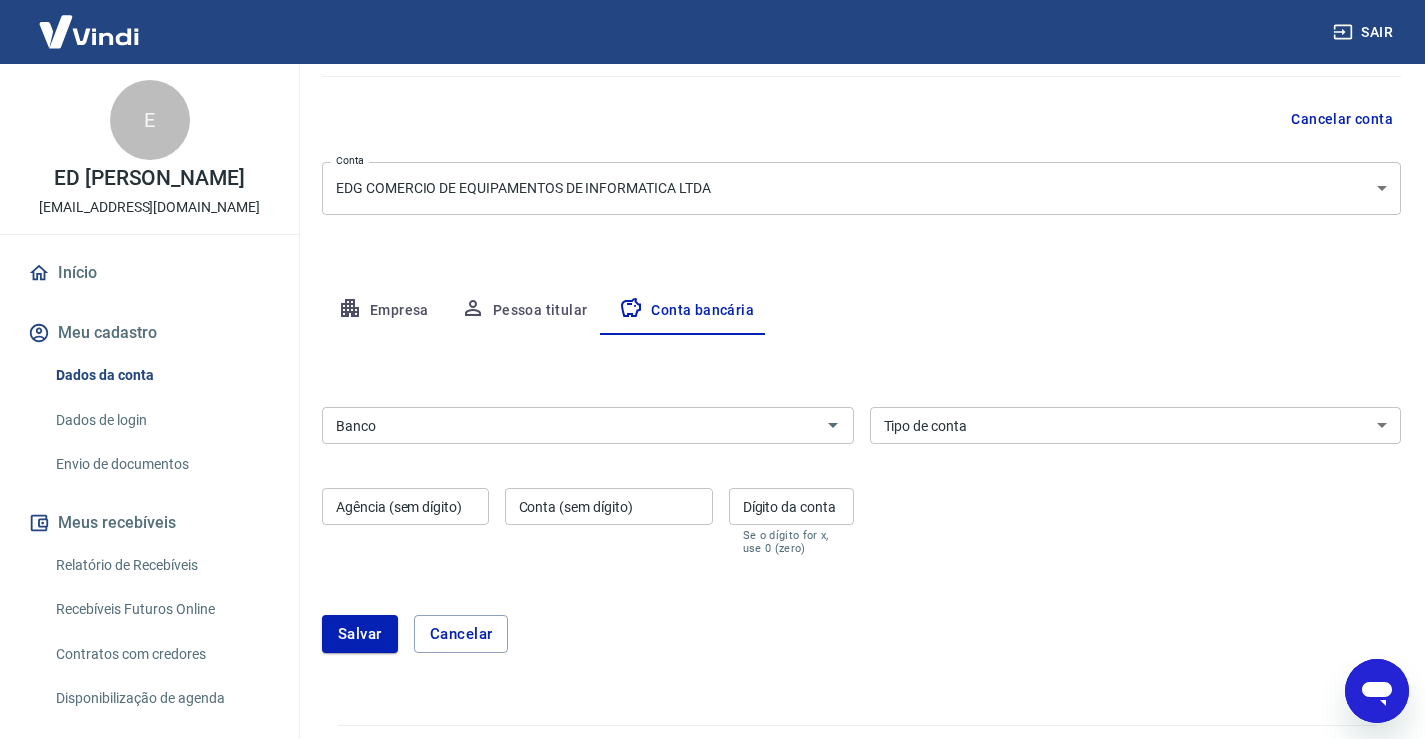 click on "Banco" at bounding box center [571, 425] 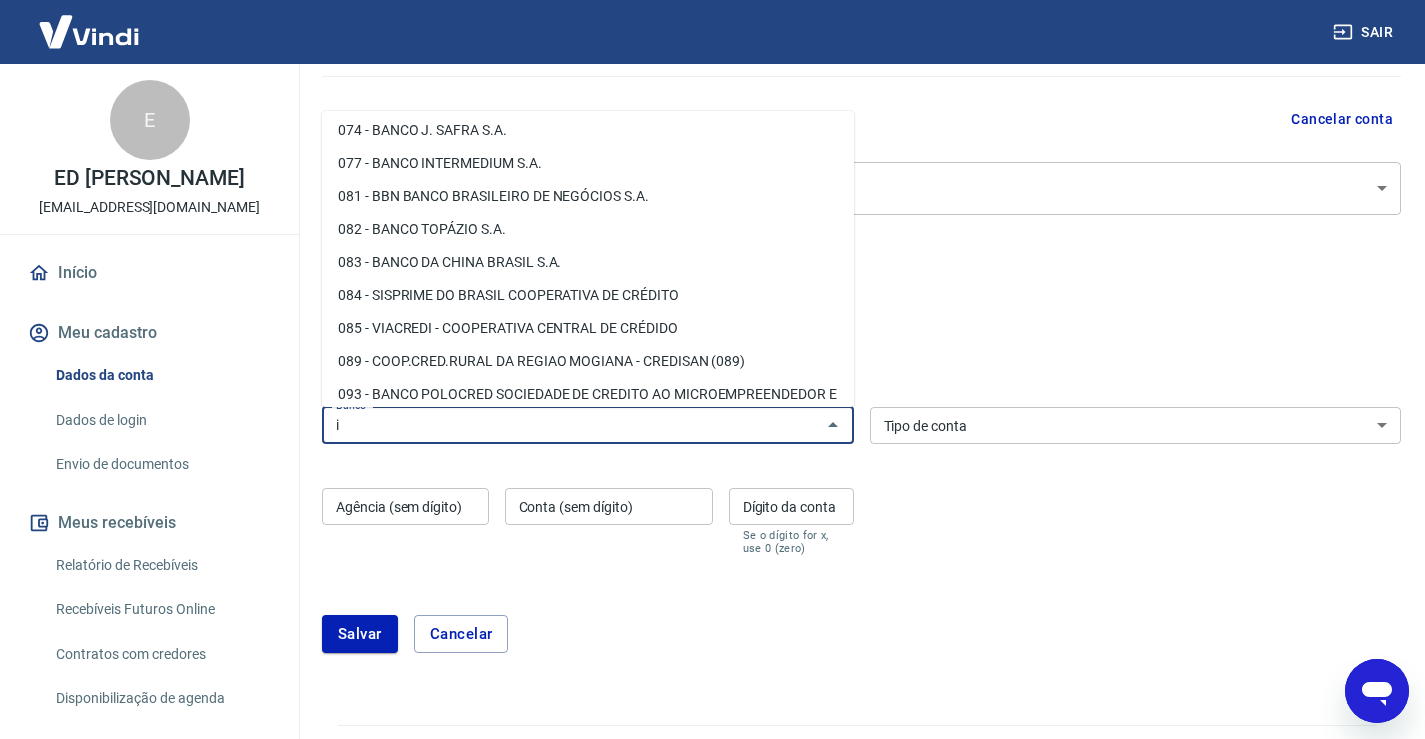scroll, scrollTop: 0, scrollLeft: 0, axis: both 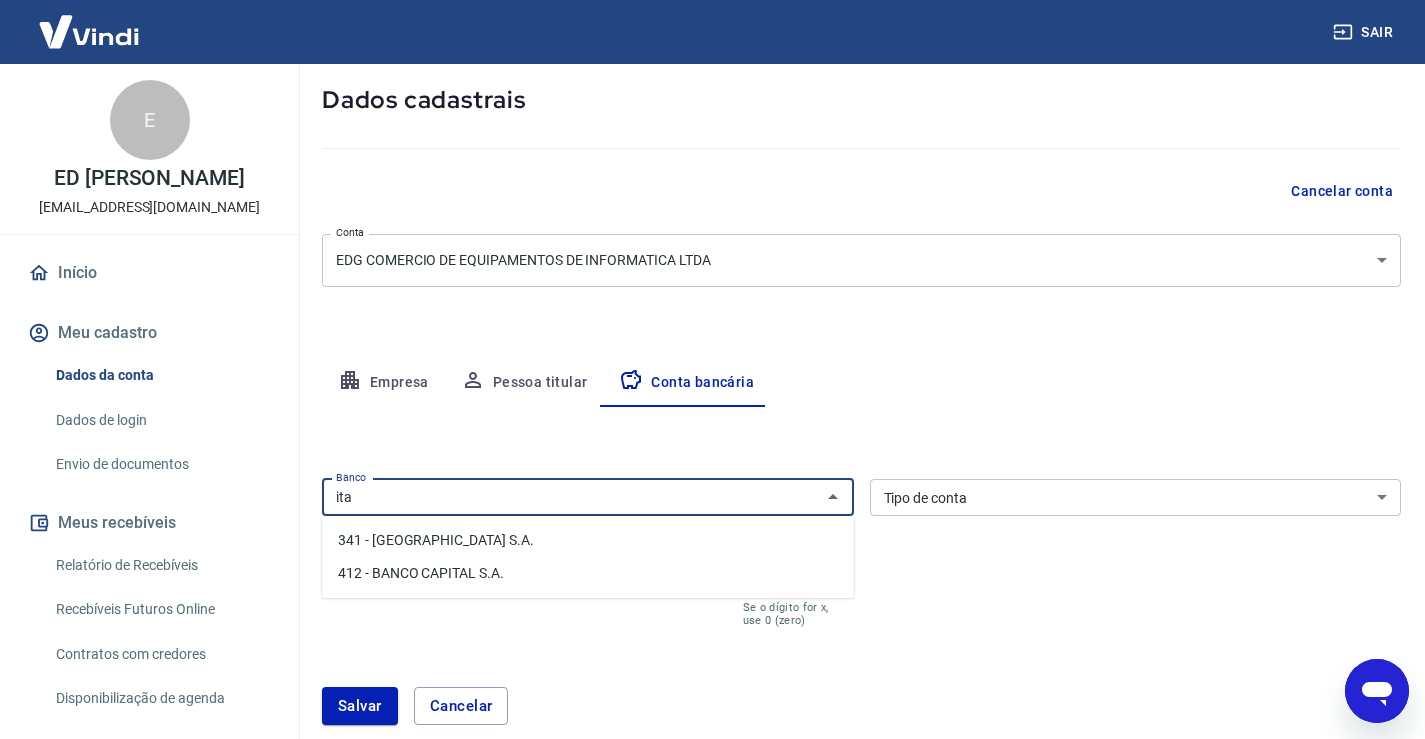 click on "341 - [GEOGRAPHIC_DATA] S.A." at bounding box center [588, 540] 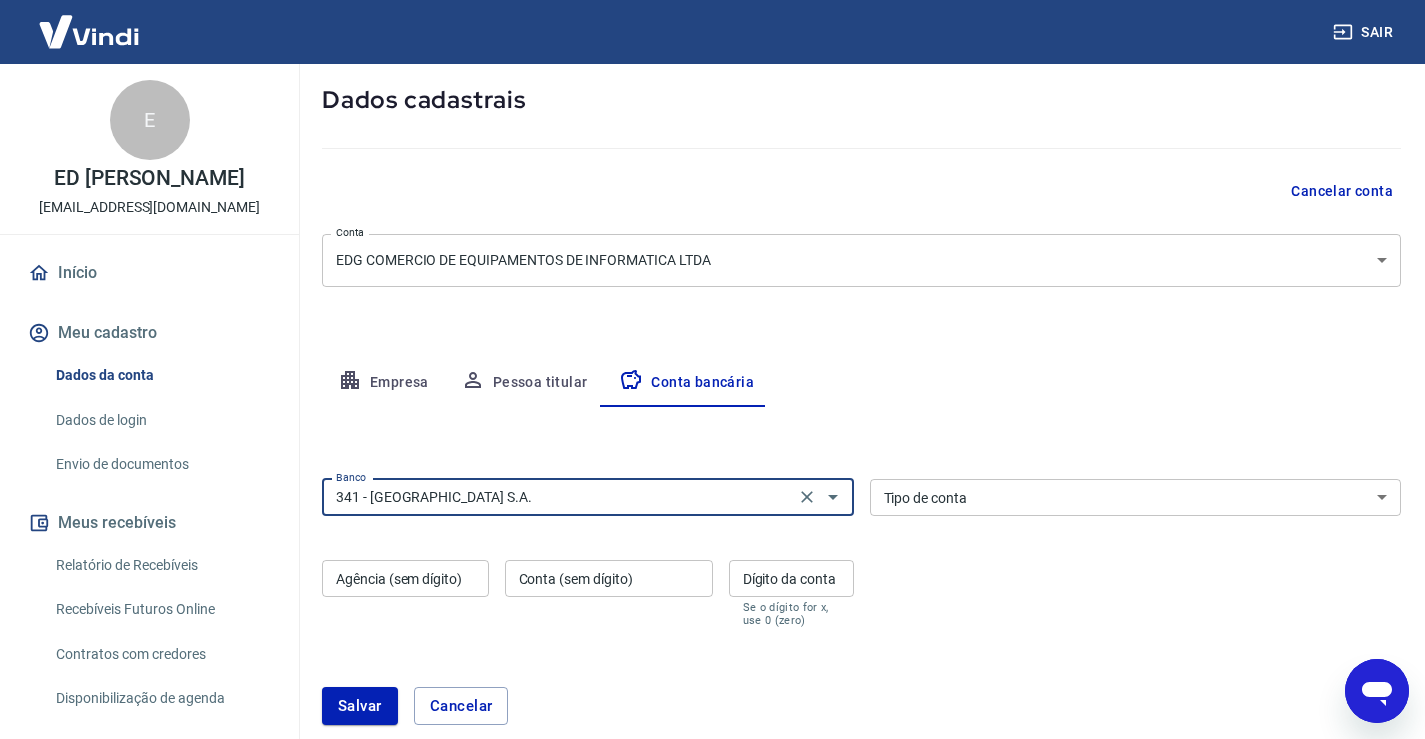type on "341 - [GEOGRAPHIC_DATA] S.A." 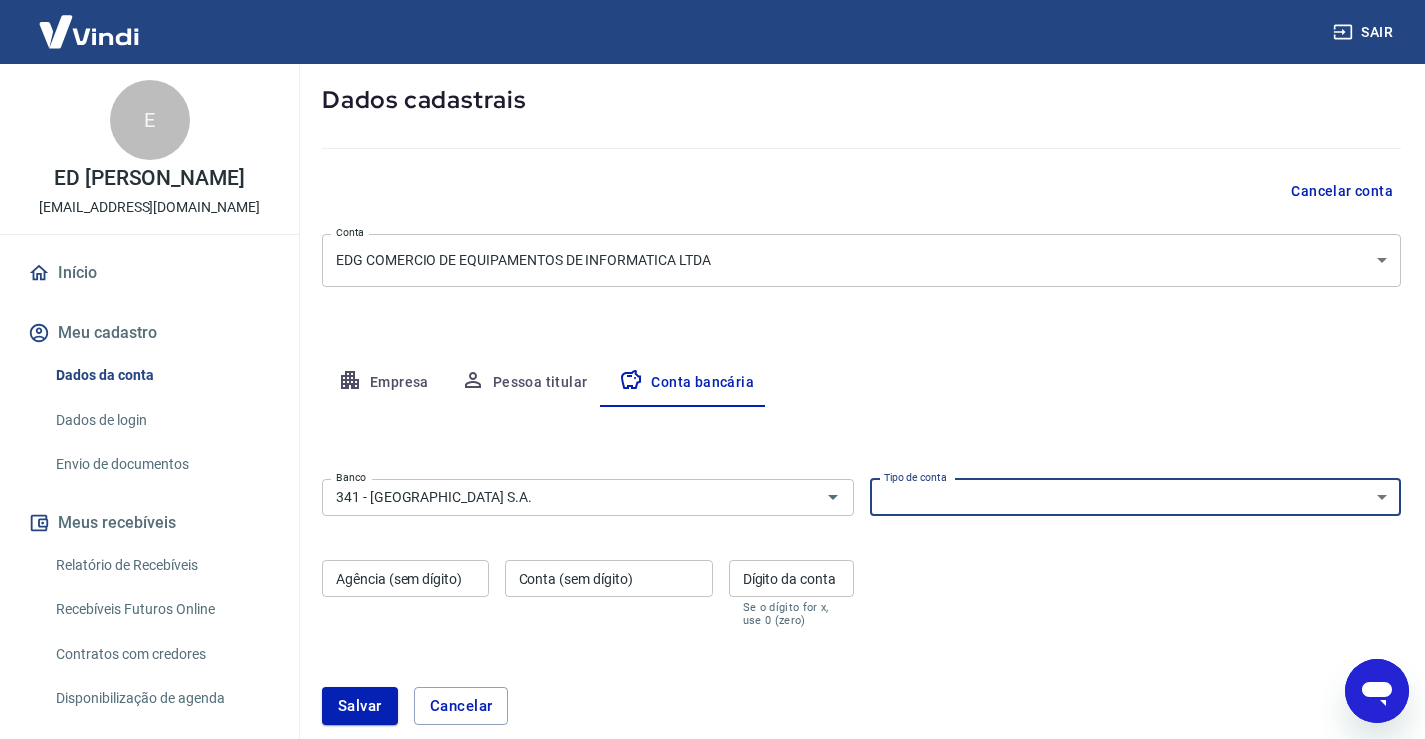 select on "1" 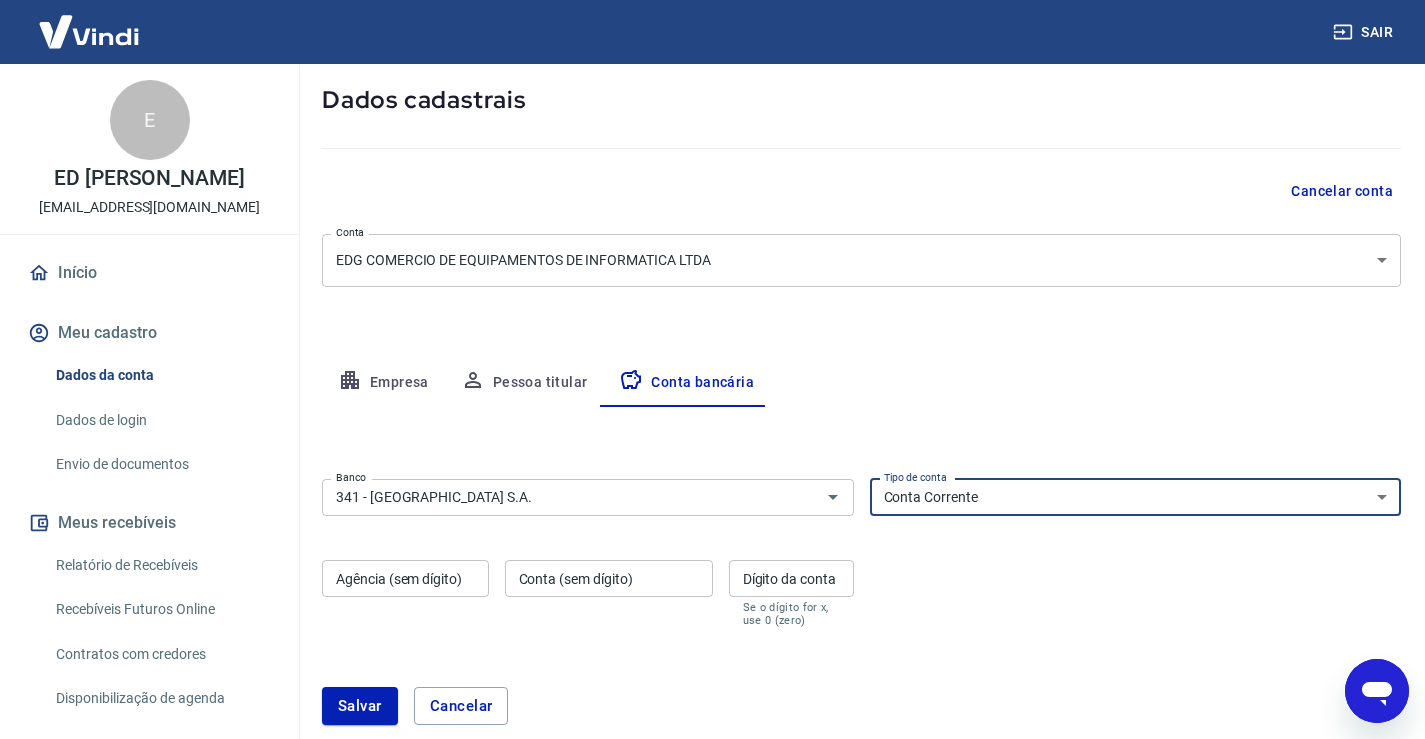 click on "Conta Corrente Conta Poupança" at bounding box center [1136, 497] 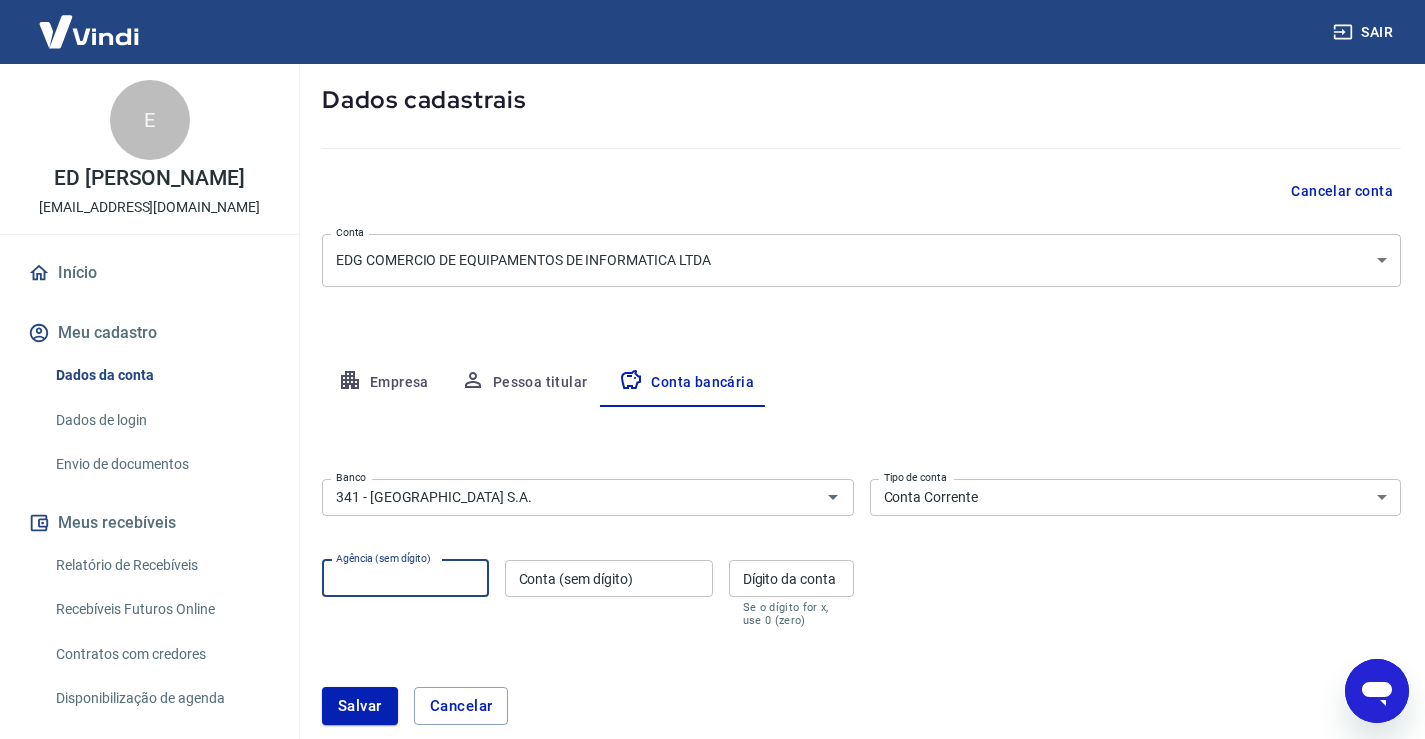 click on "Agência (sem dígito)" at bounding box center [405, 578] 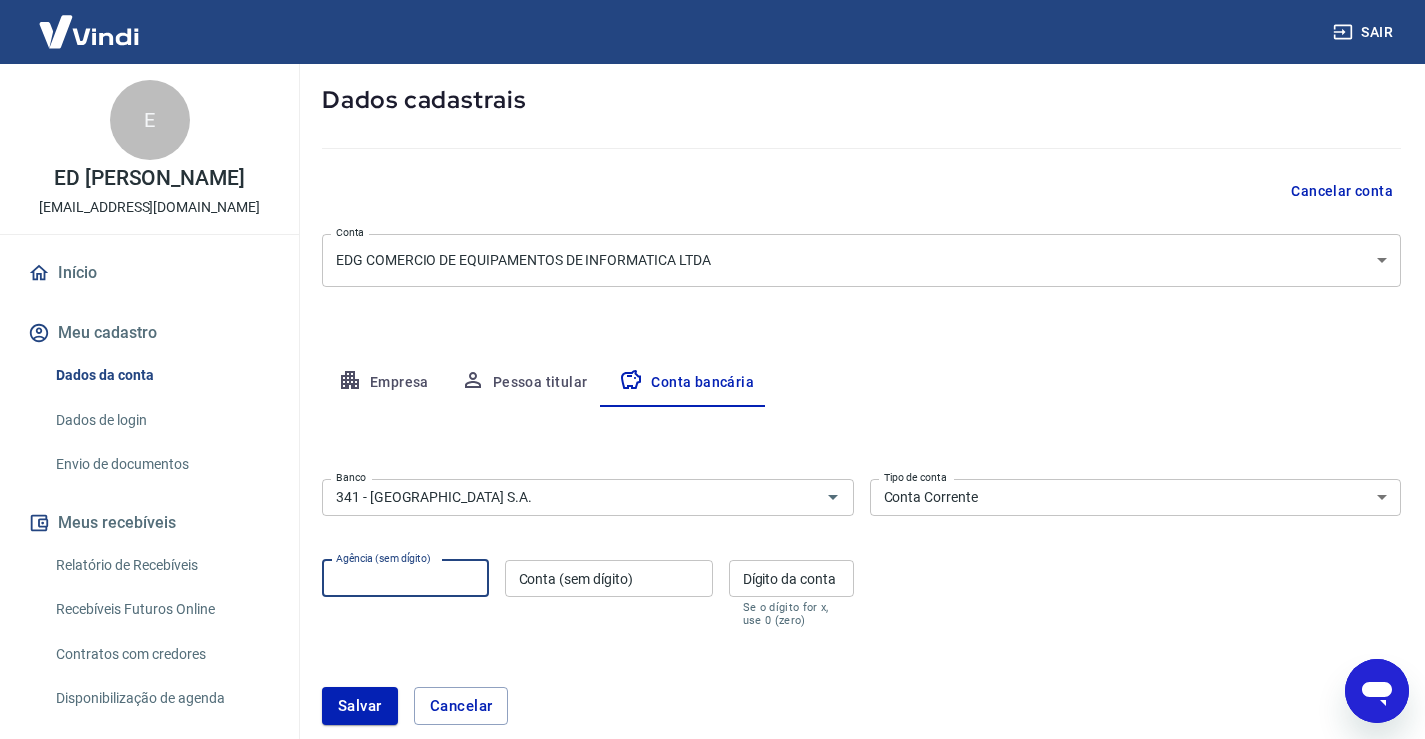 type on "8156" 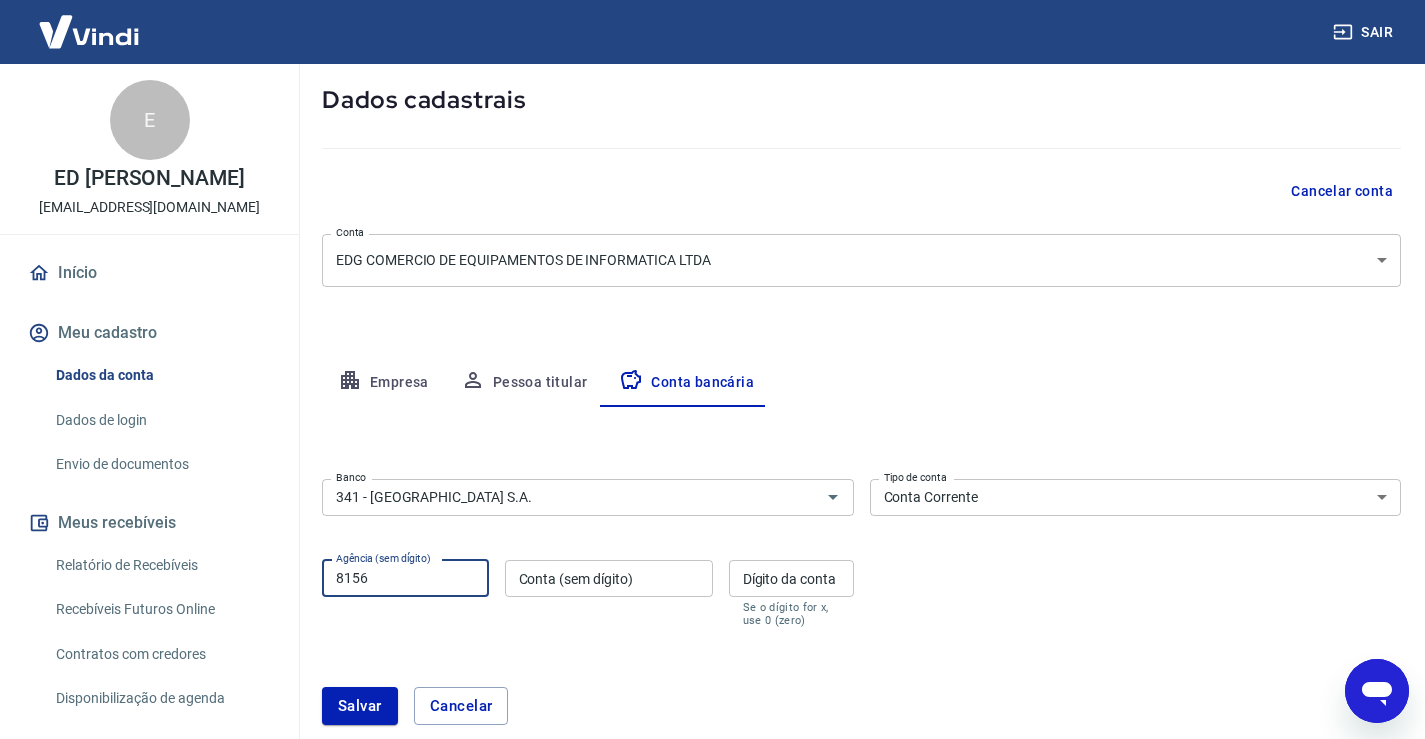click on "Conta (sem dígito)" at bounding box center (609, 578) 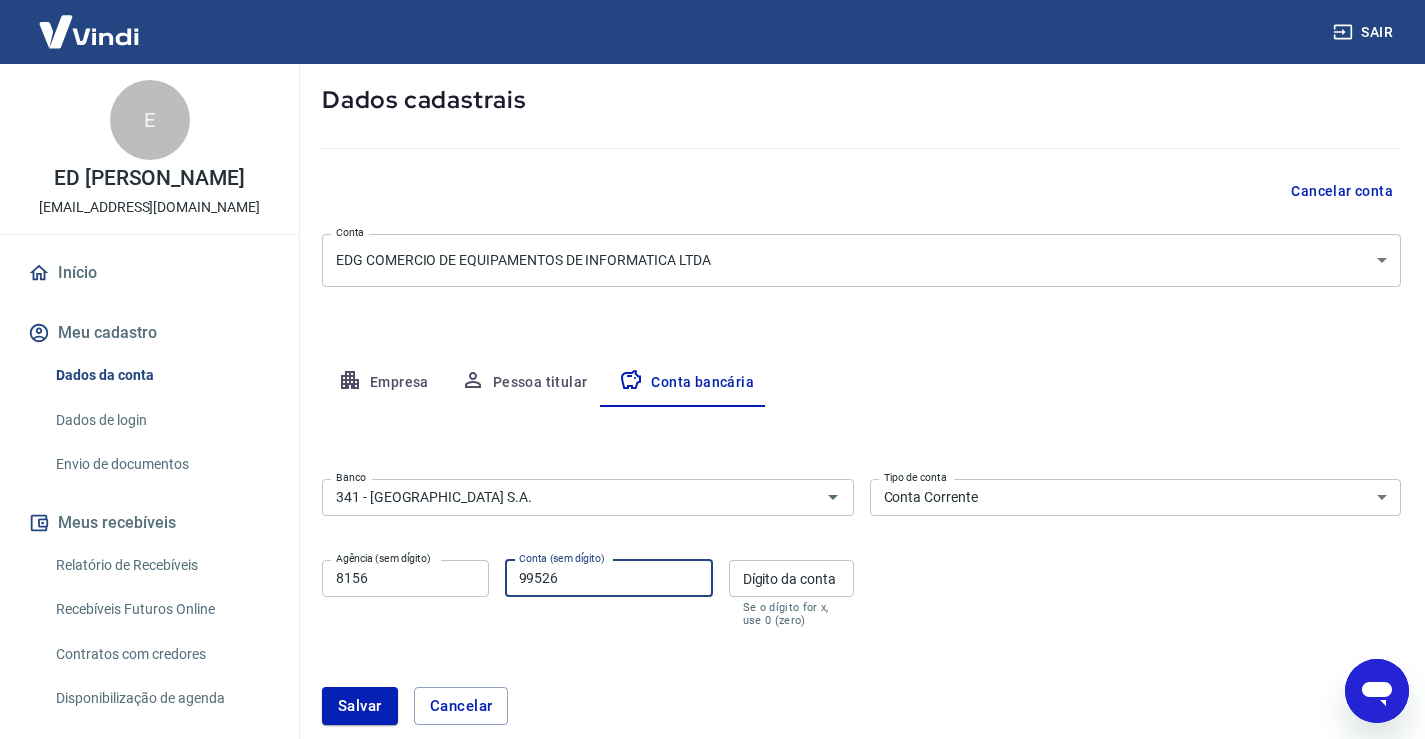 type on "99526" 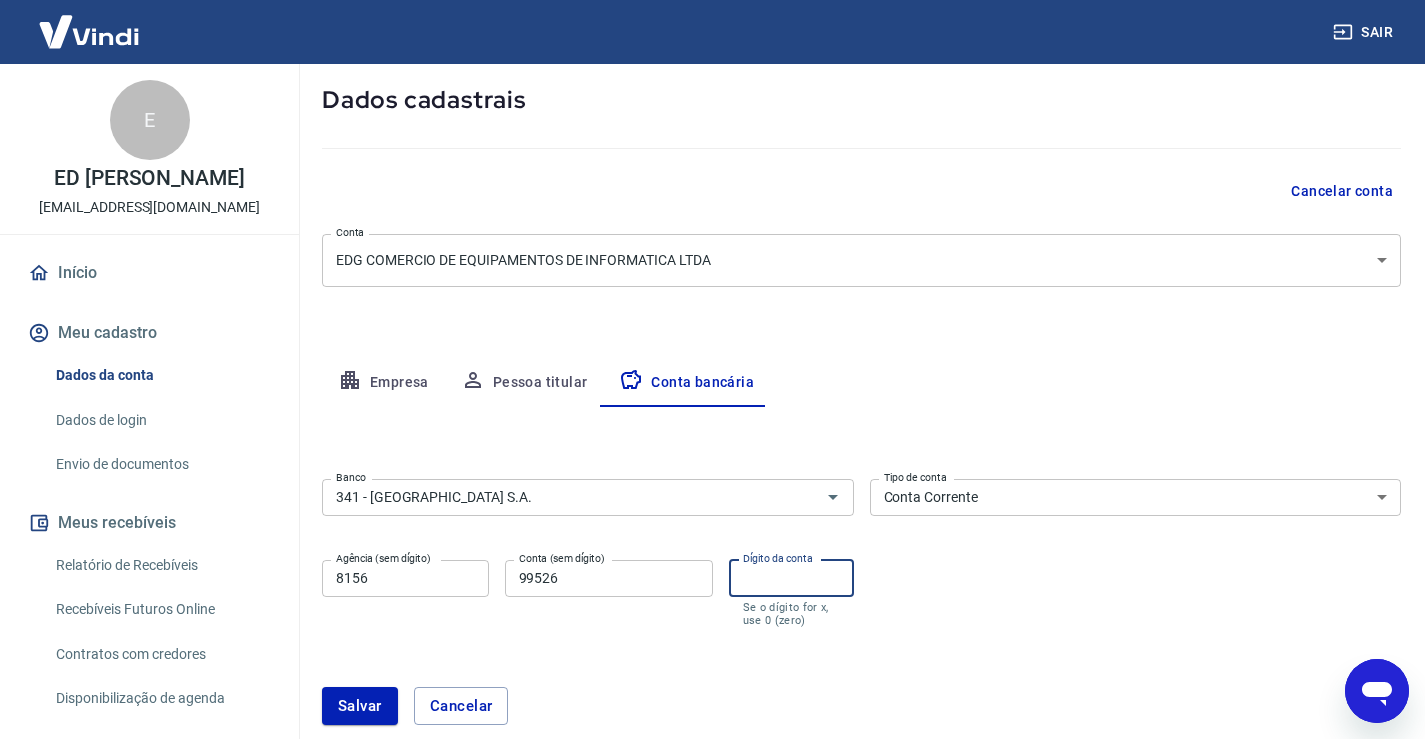 type on "1" 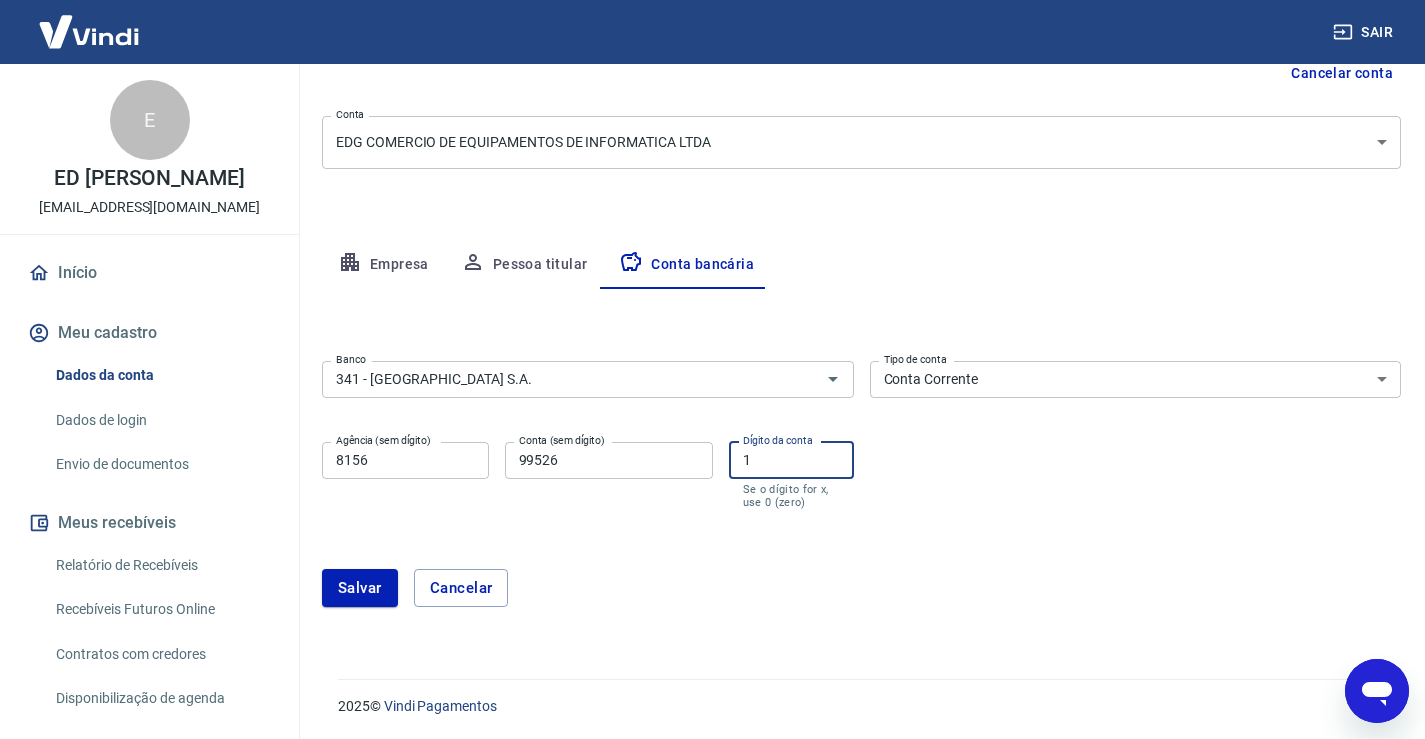 scroll, scrollTop: 220, scrollLeft: 0, axis: vertical 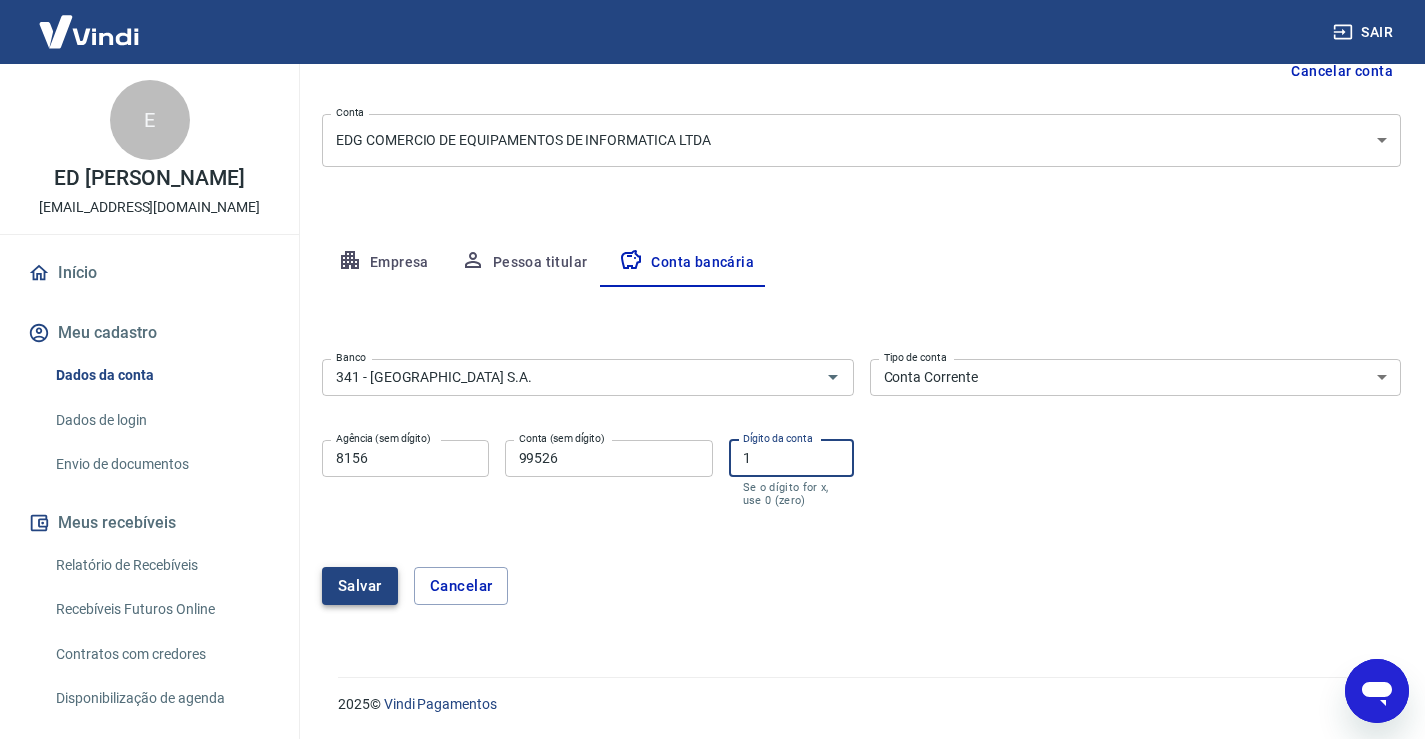 click on "Salvar" at bounding box center [360, 586] 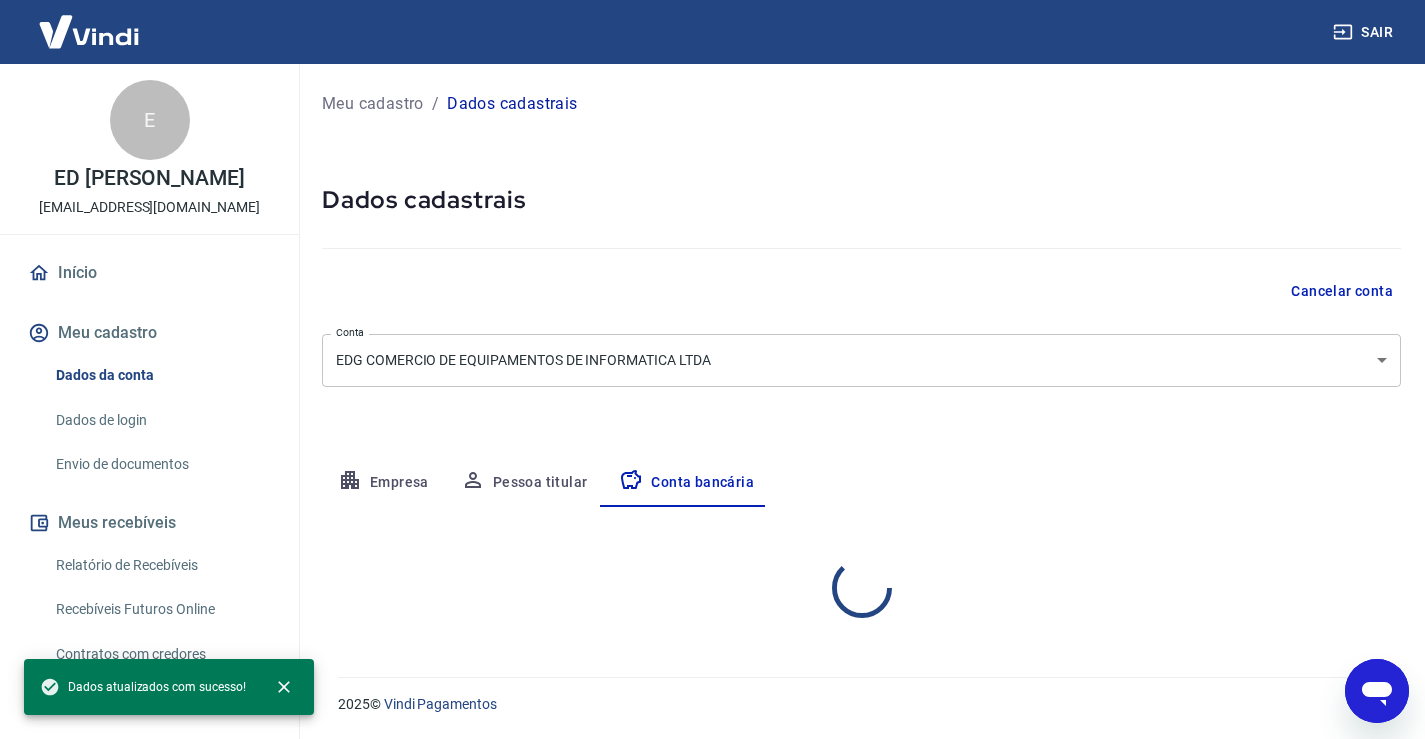 scroll, scrollTop: 0, scrollLeft: 0, axis: both 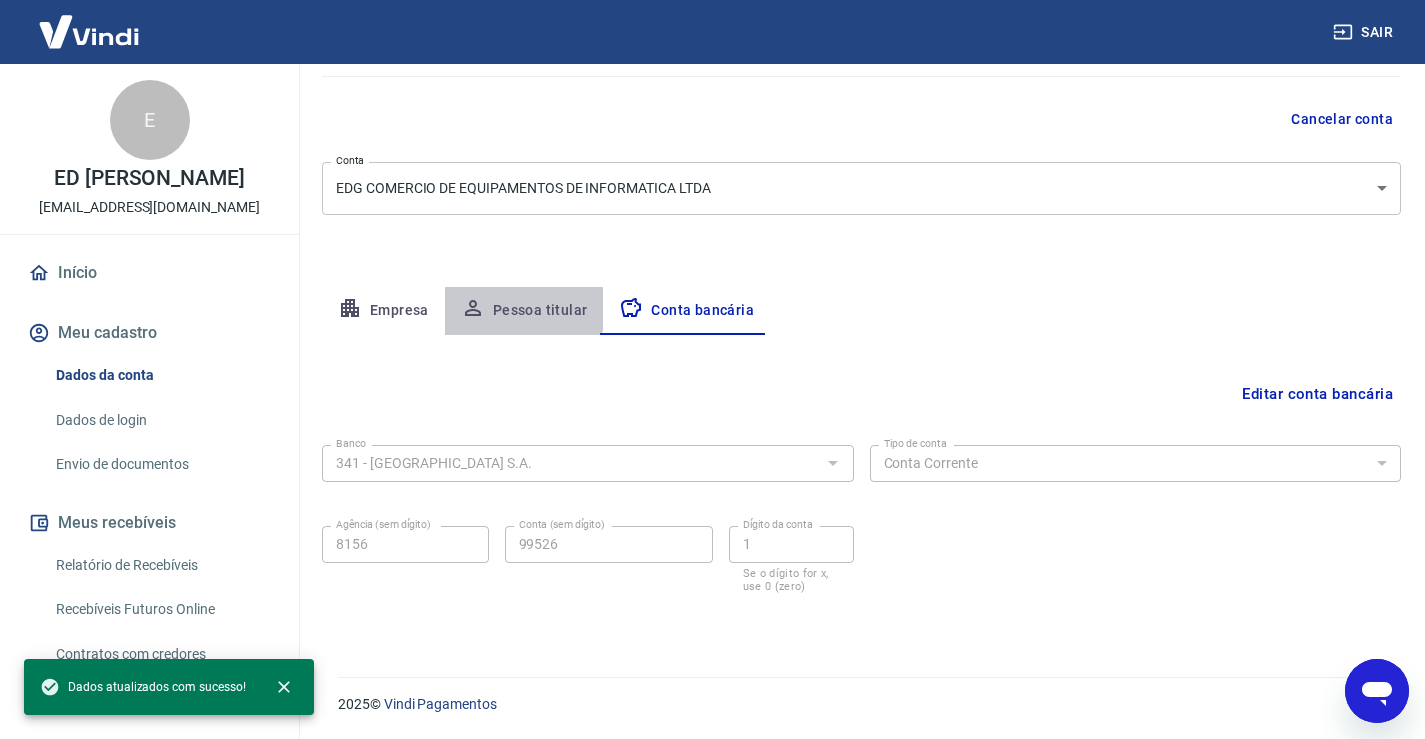 click on "Pessoa titular" at bounding box center (524, 311) 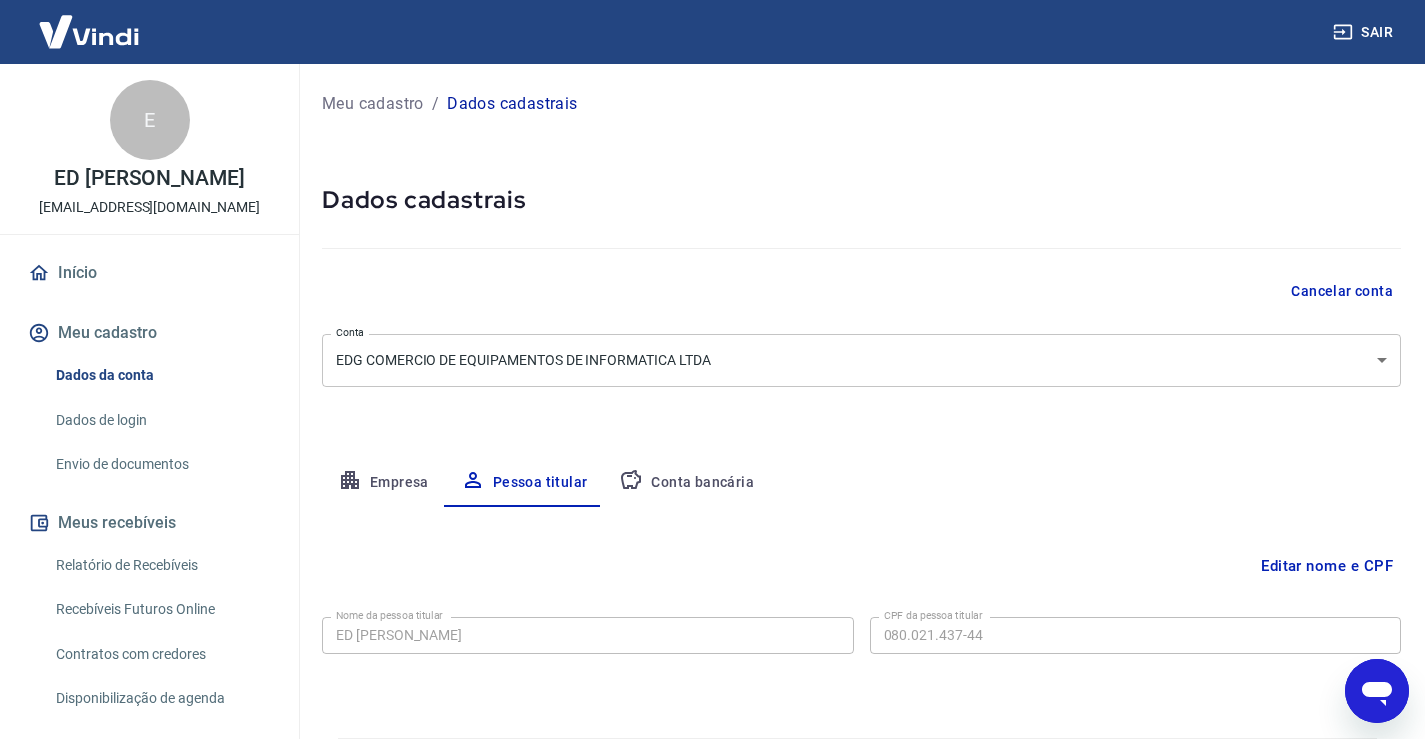 scroll, scrollTop: 61, scrollLeft: 0, axis: vertical 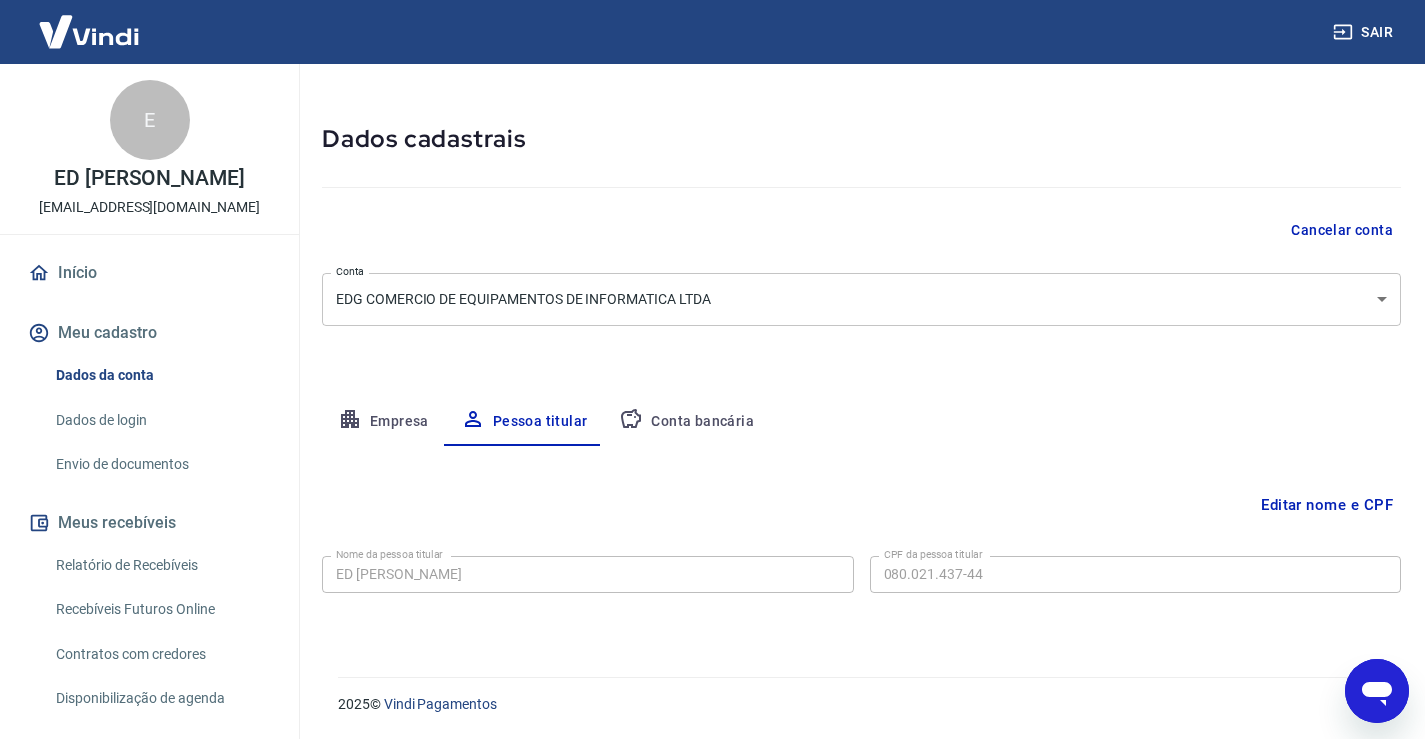 click on "Envio de documentos" at bounding box center [161, 464] 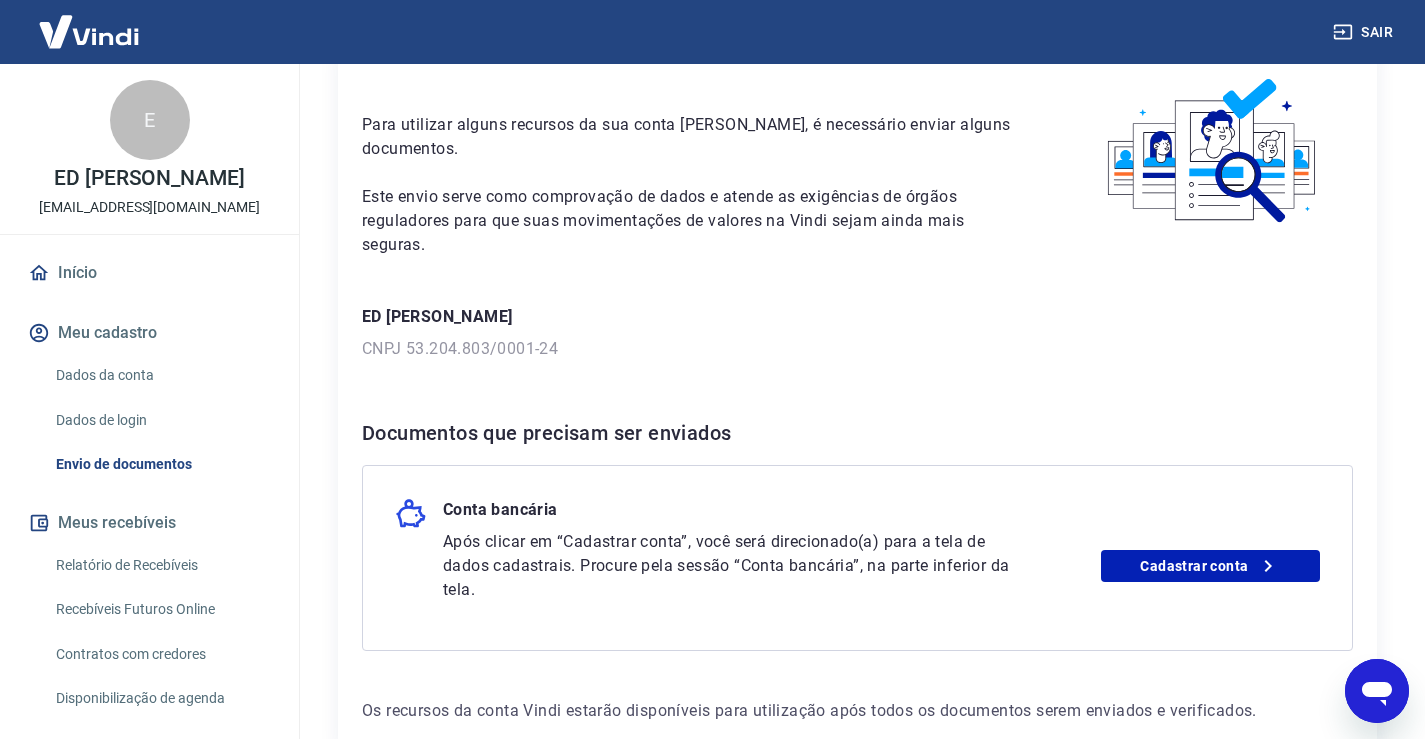 scroll, scrollTop: 213, scrollLeft: 0, axis: vertical 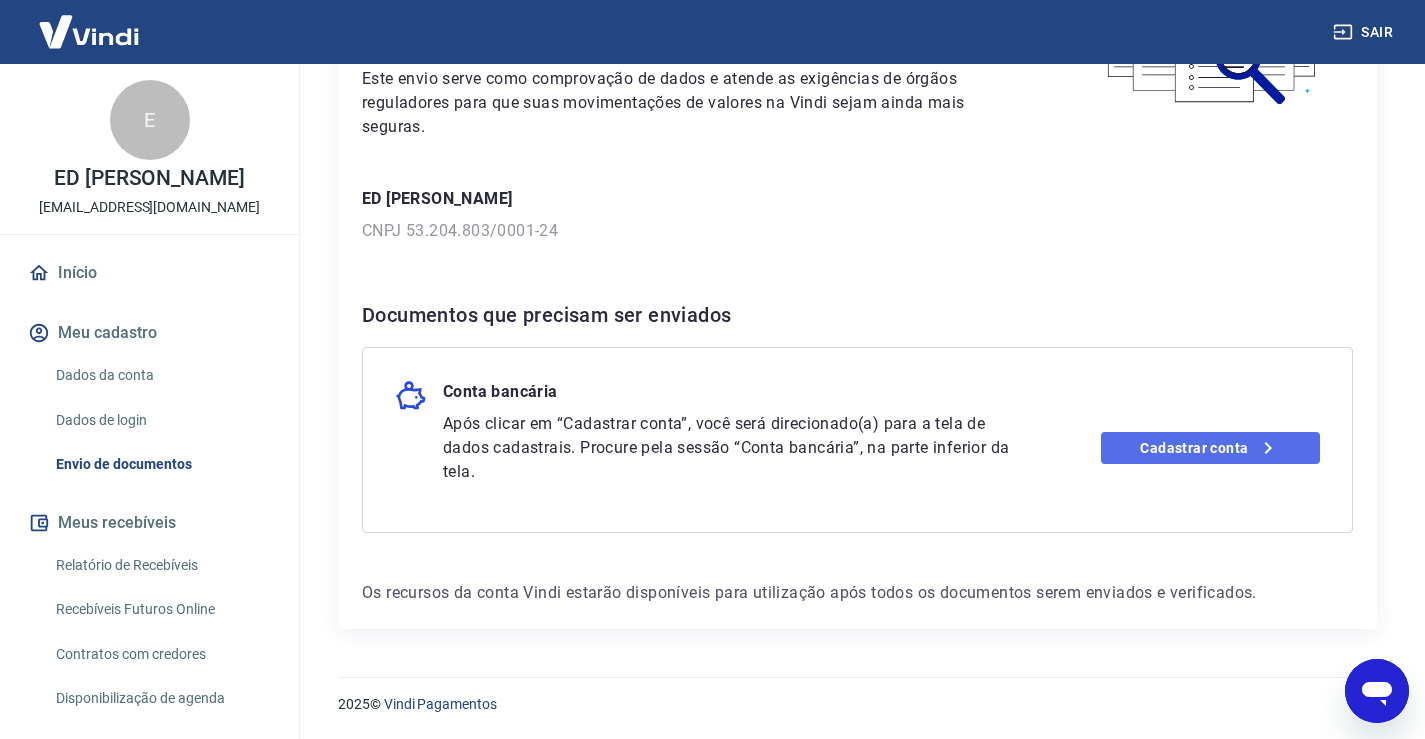 click on "Cadastrar conta" at bounding box center (1210, 448) 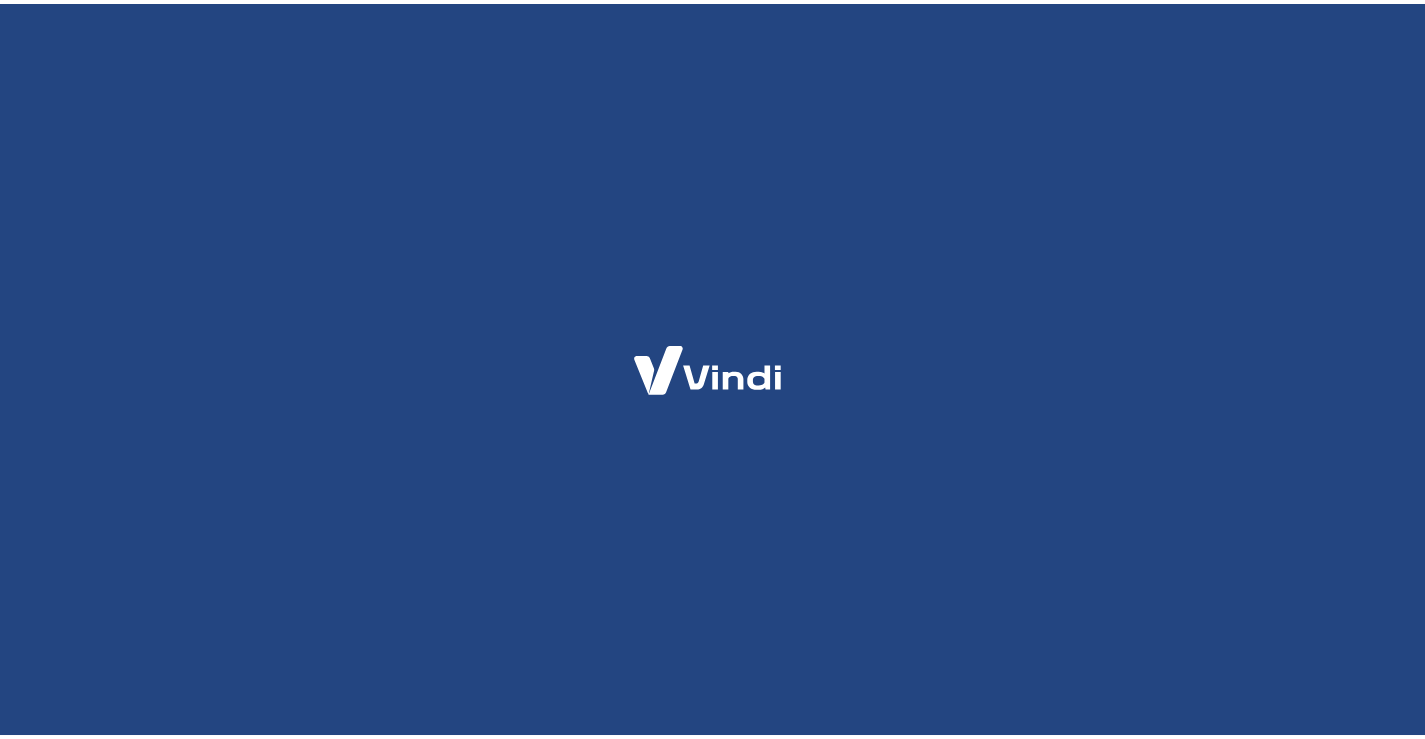 scroll, scrollTop: 0, scrollLeft: 0, axis: both 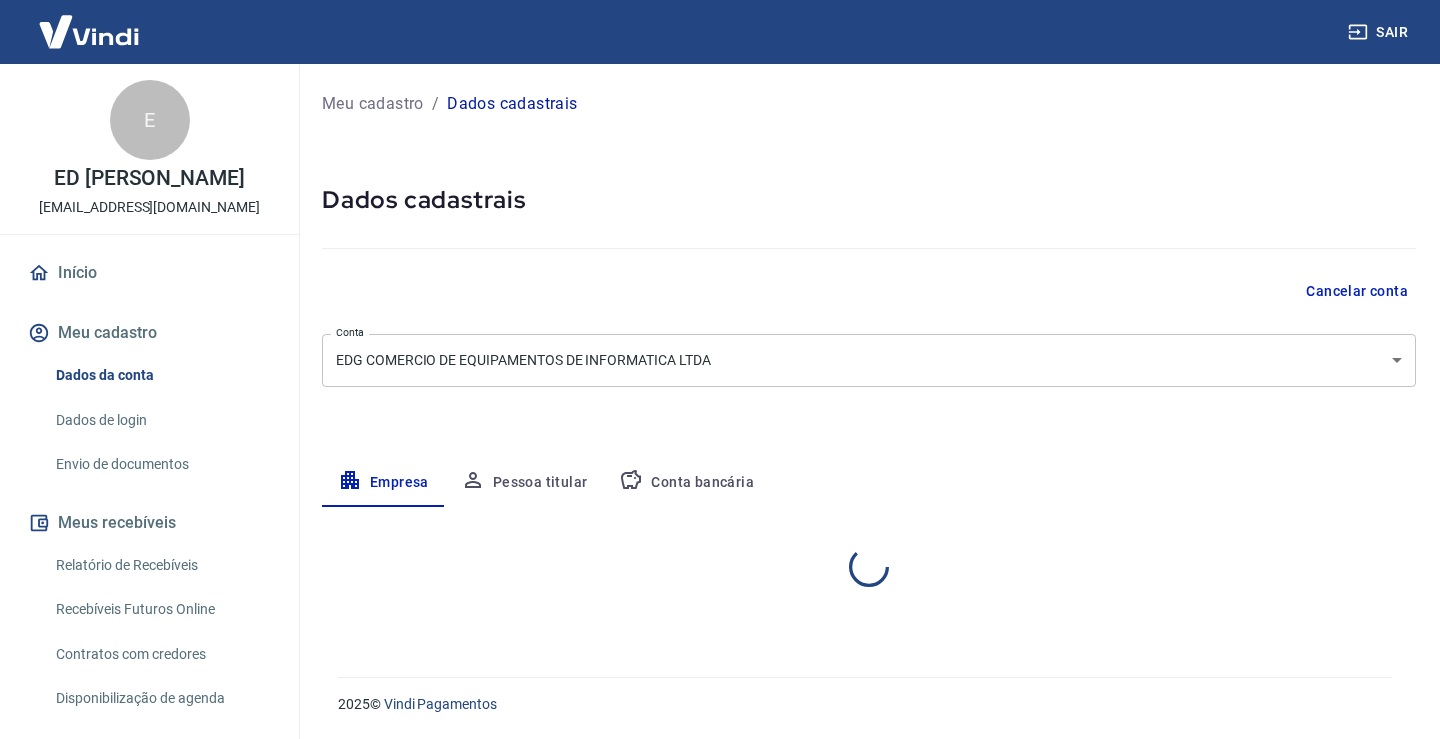 select on "RJ" 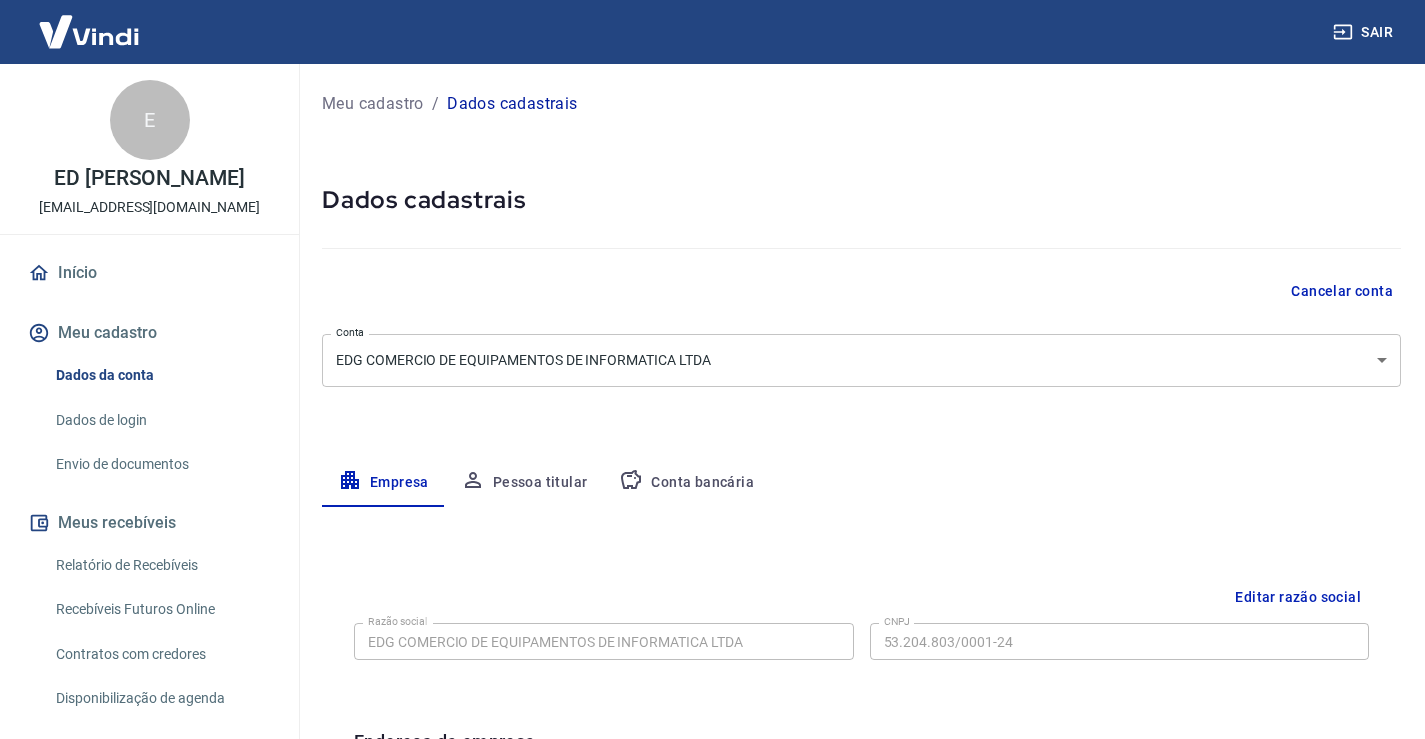 scroll, scrollTop: 0, scrollLeft: 0, axis: both 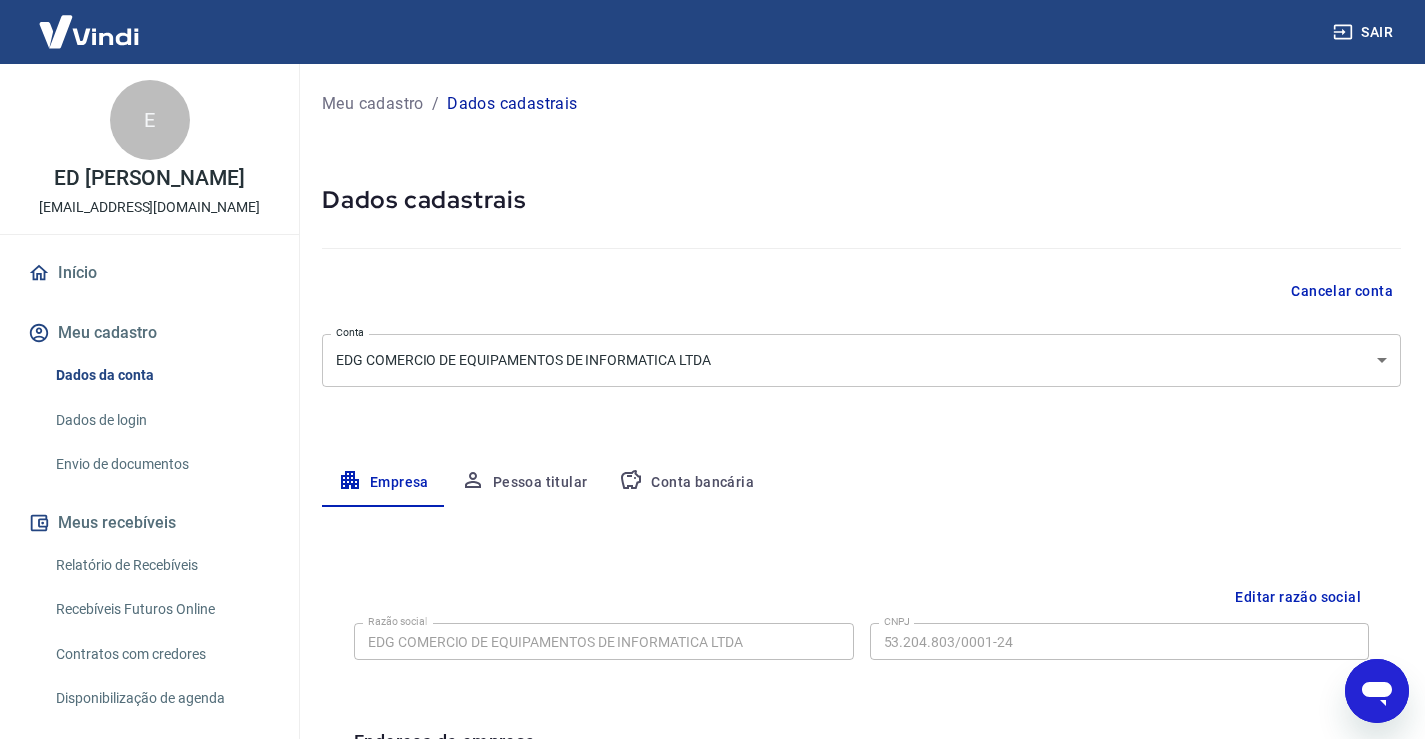 click on "Conta bancária" at bounding box center [686, 483] 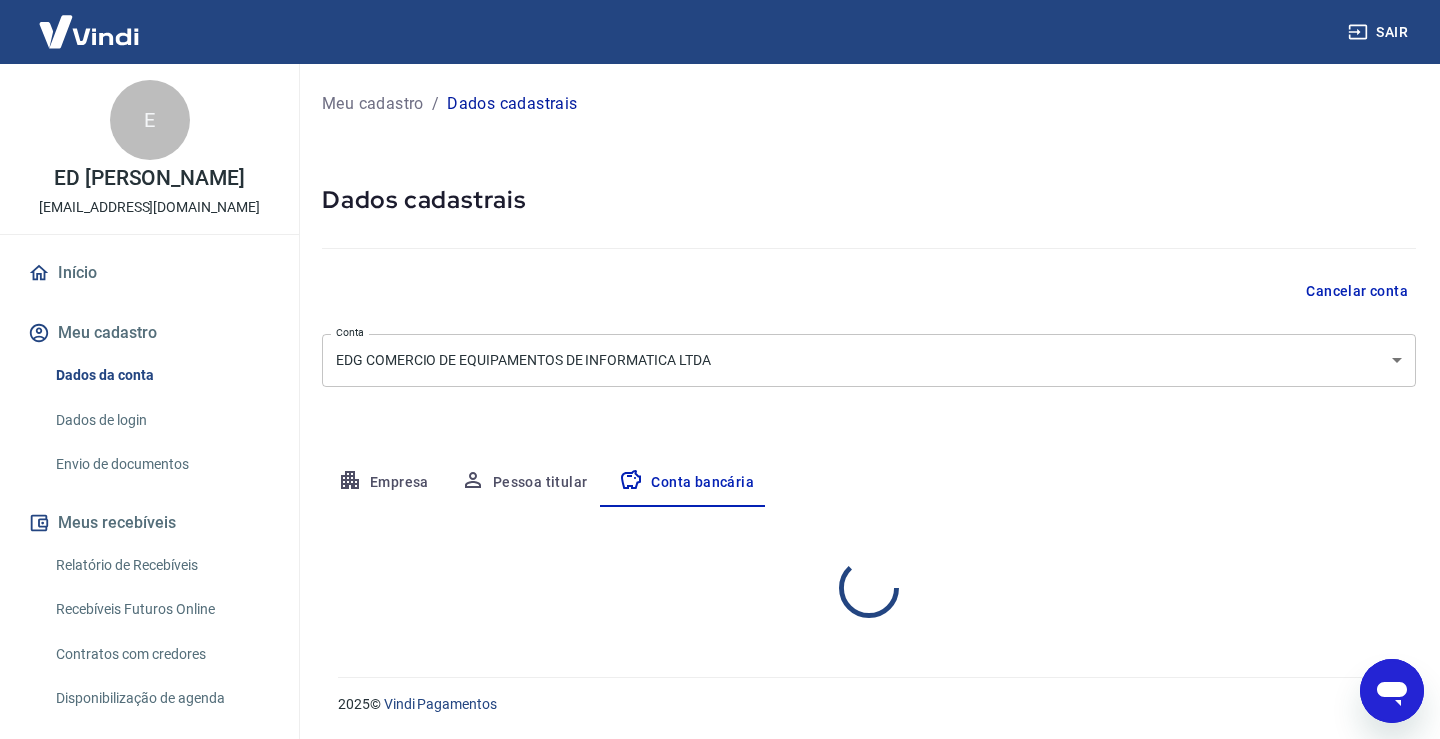 select on "1" 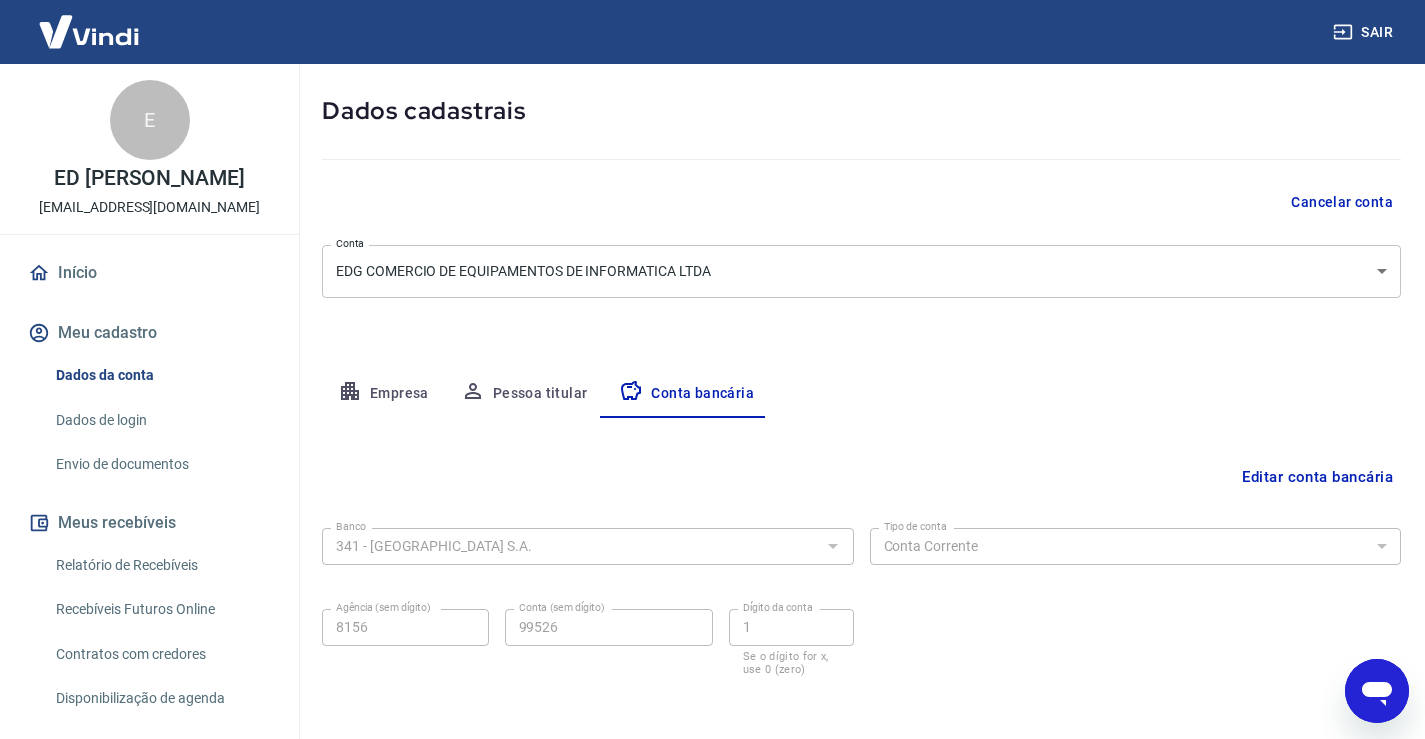 scroll, scrollTop: 172, scrollLeft: 0, axis: vertical 